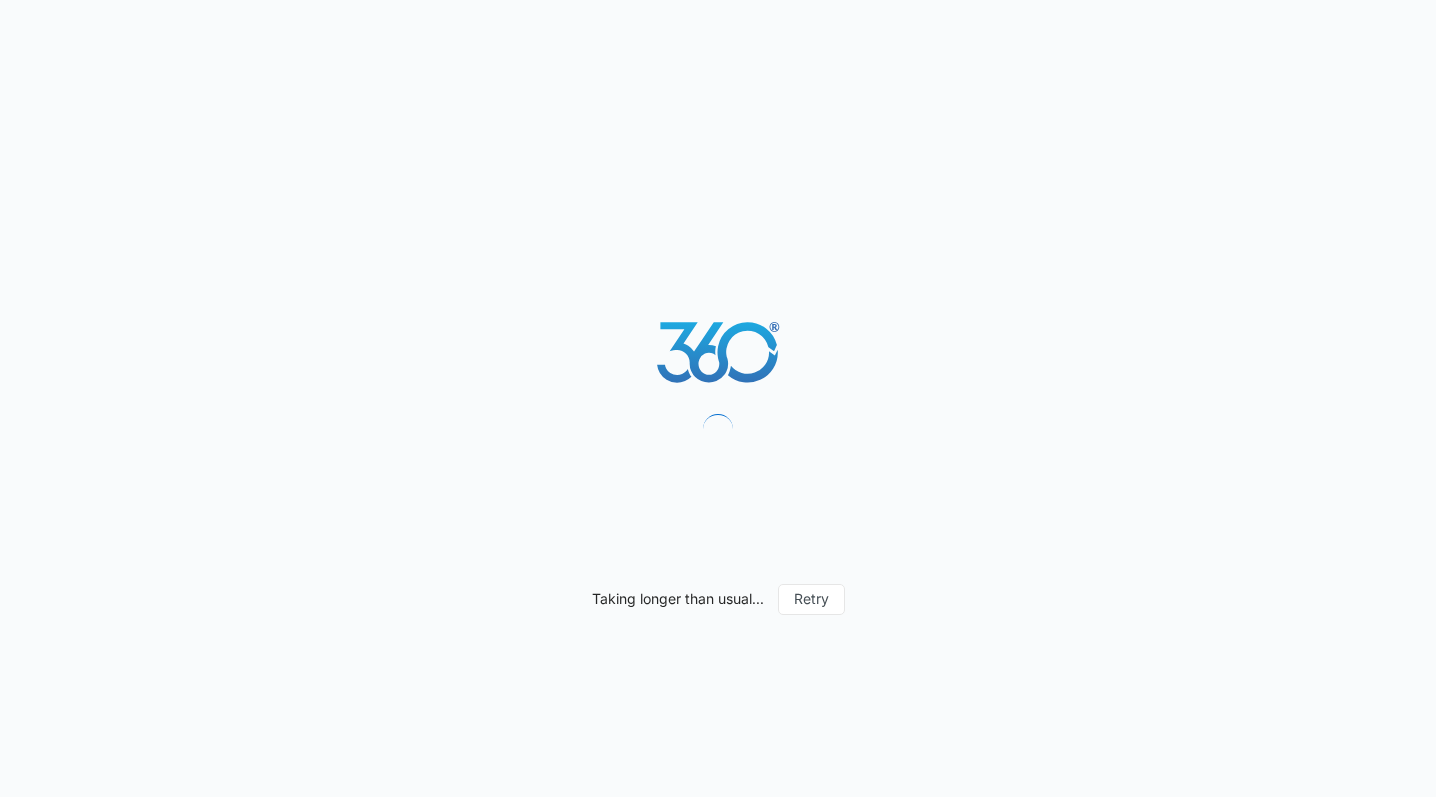 scroll, scrollTop: 0, scrollLeft: 0, axis: both 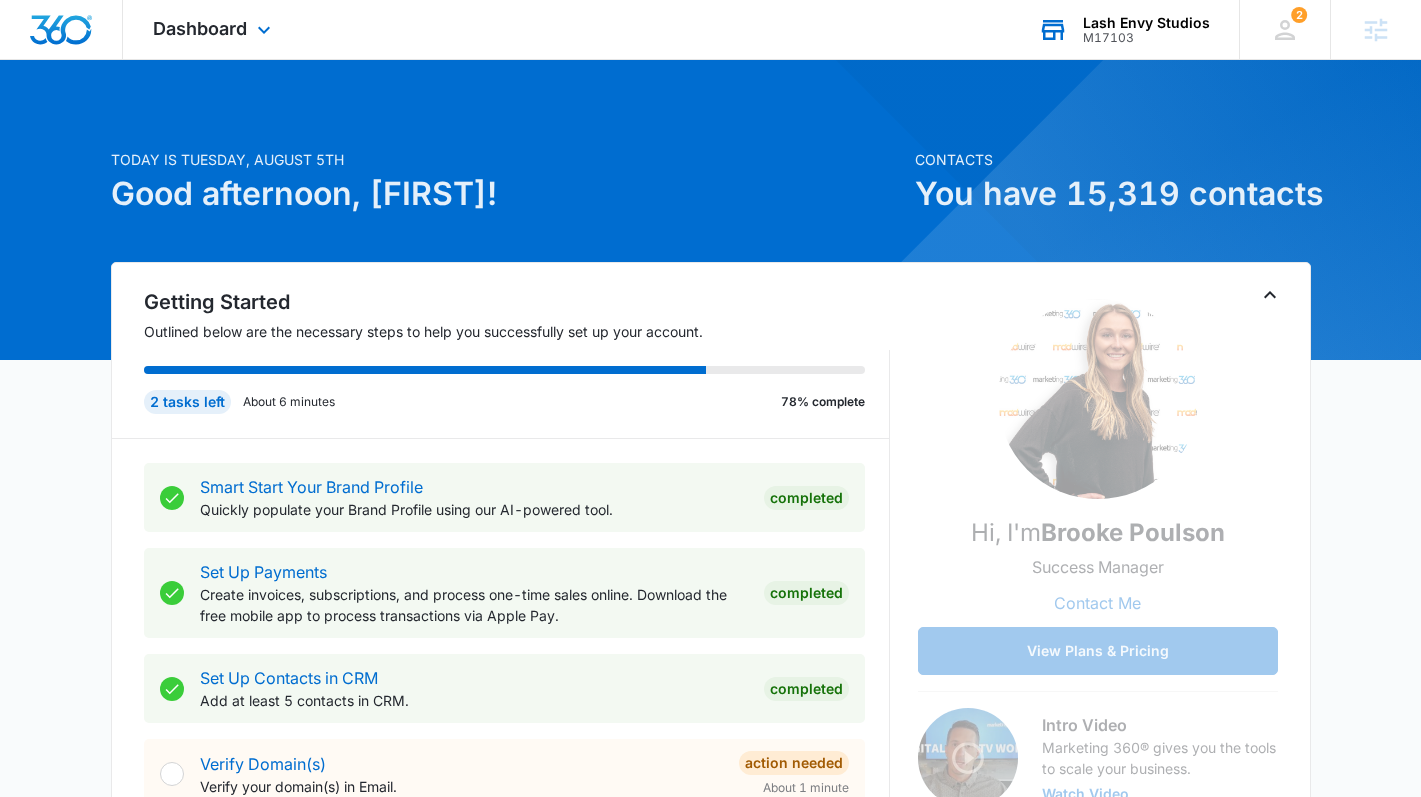click on "M17103" at bounding box center (1146, 38) 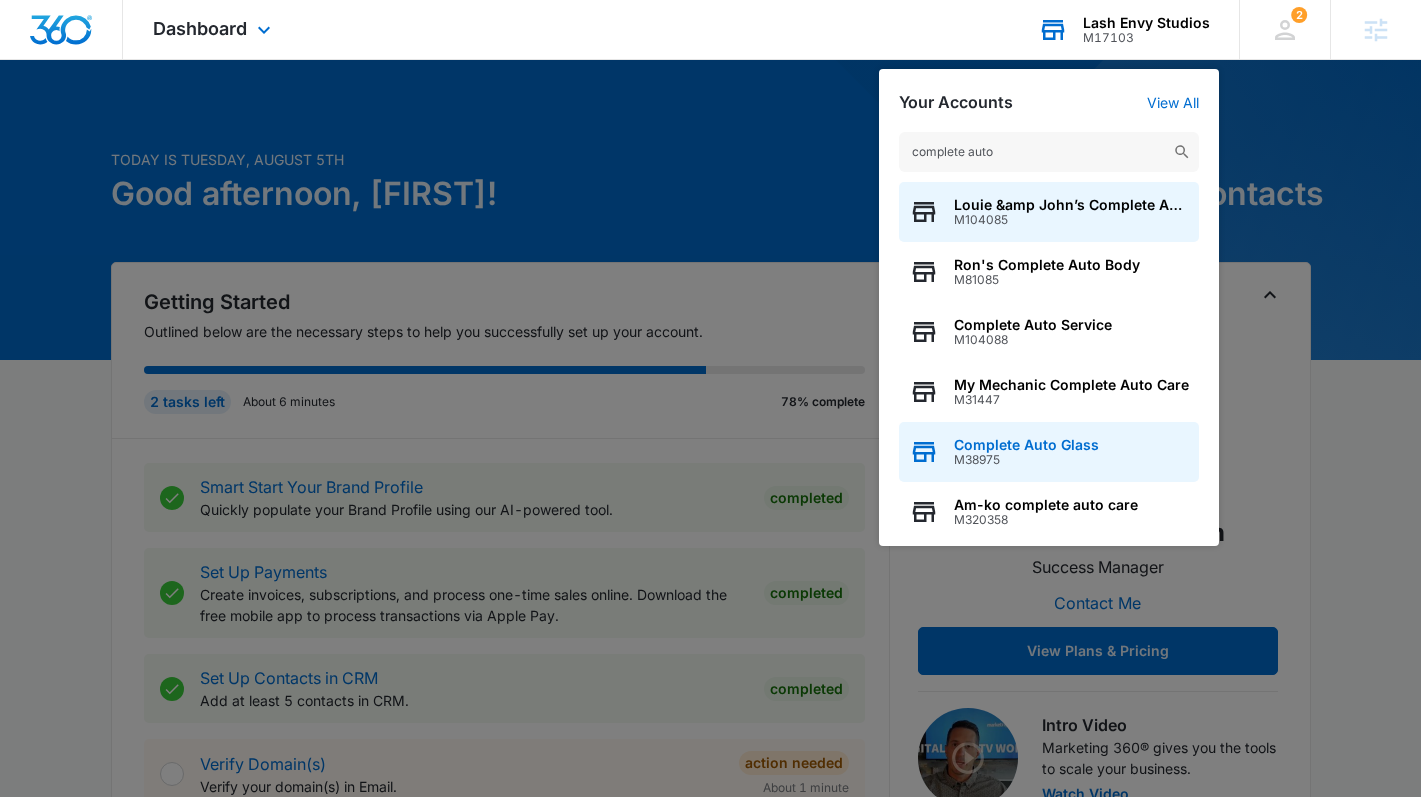 type on "complete auto" 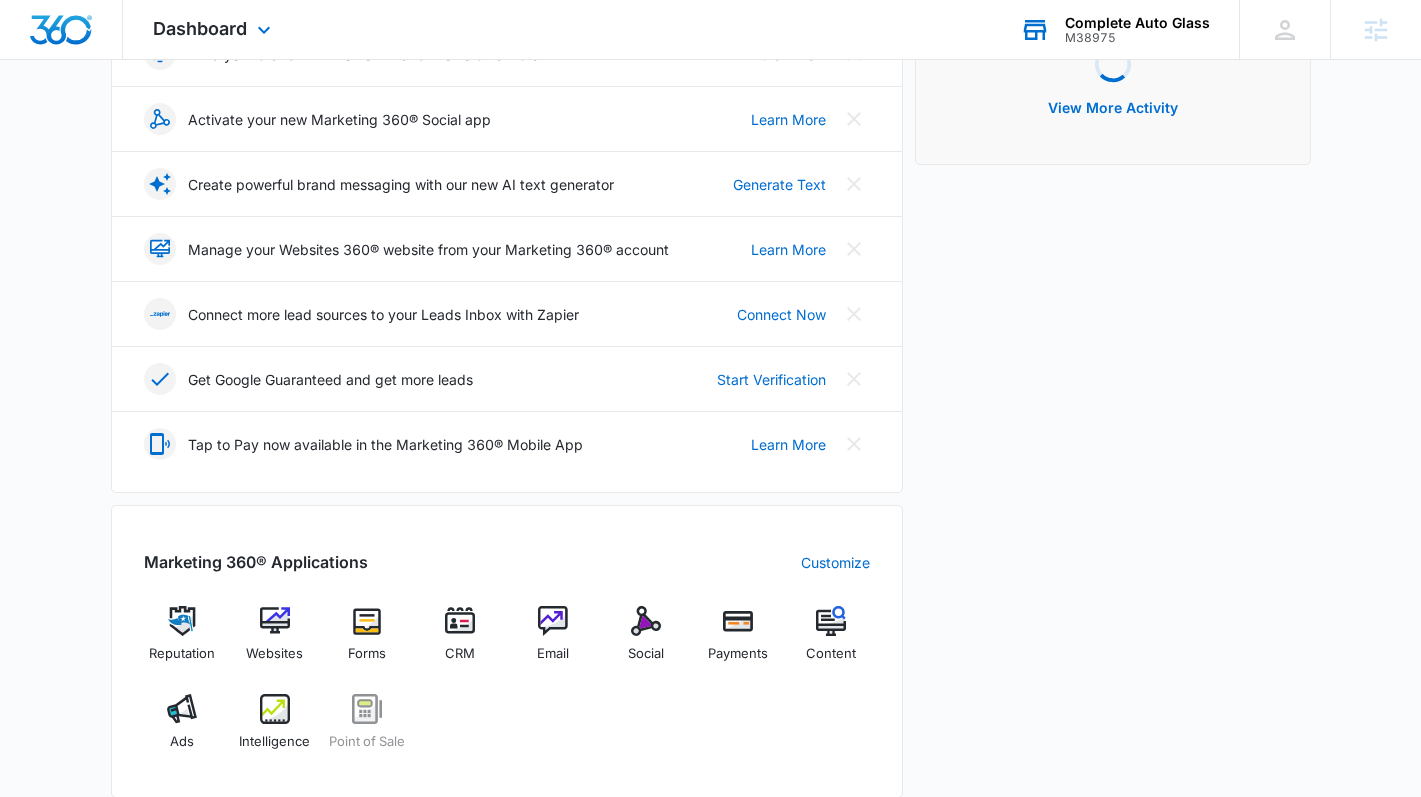 scroll, scrollTop: 349, scrollLeft: 0, axis: vertical 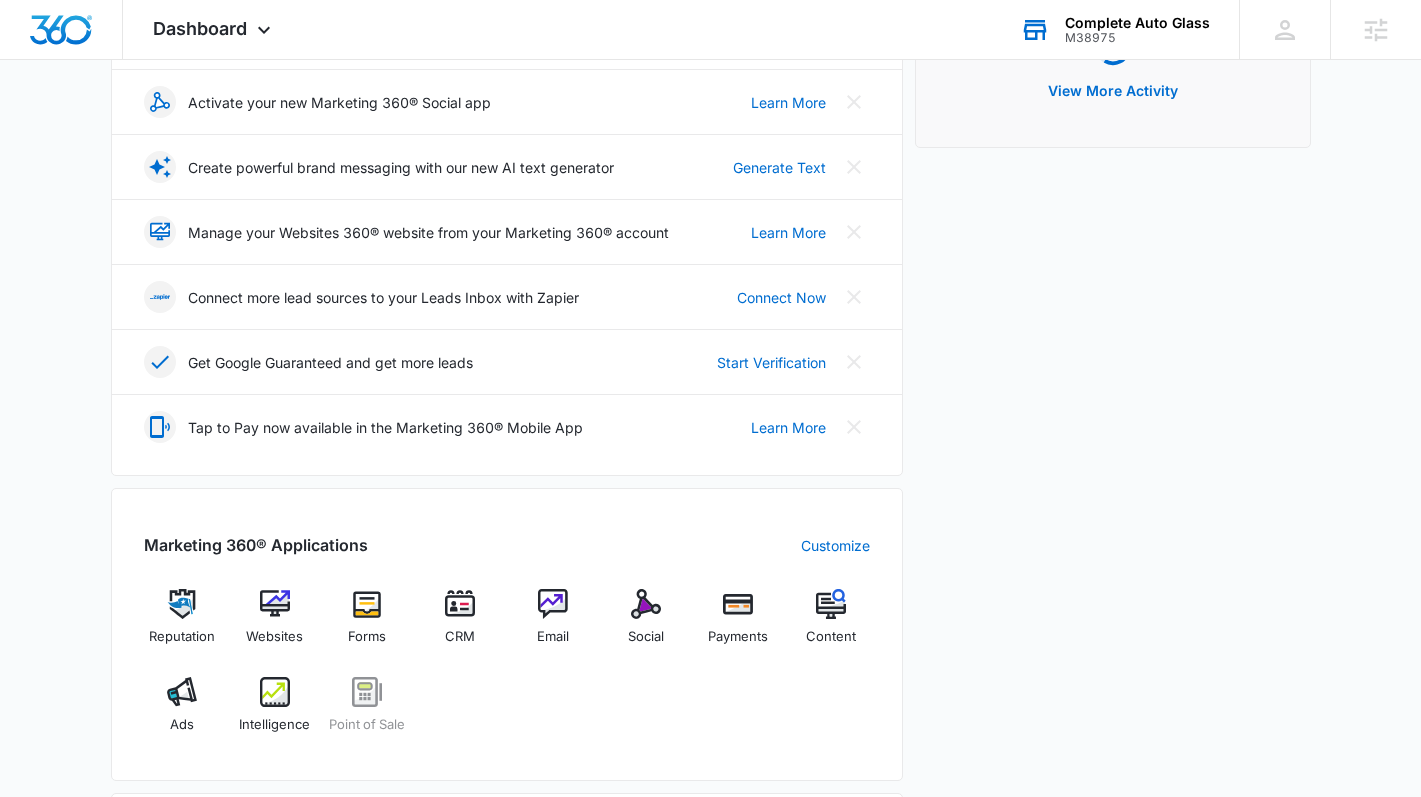 drag, startPoint x: 187, startPoint y: 43, endPoint x: 202, endPoint y: 68, distance: 29.15476 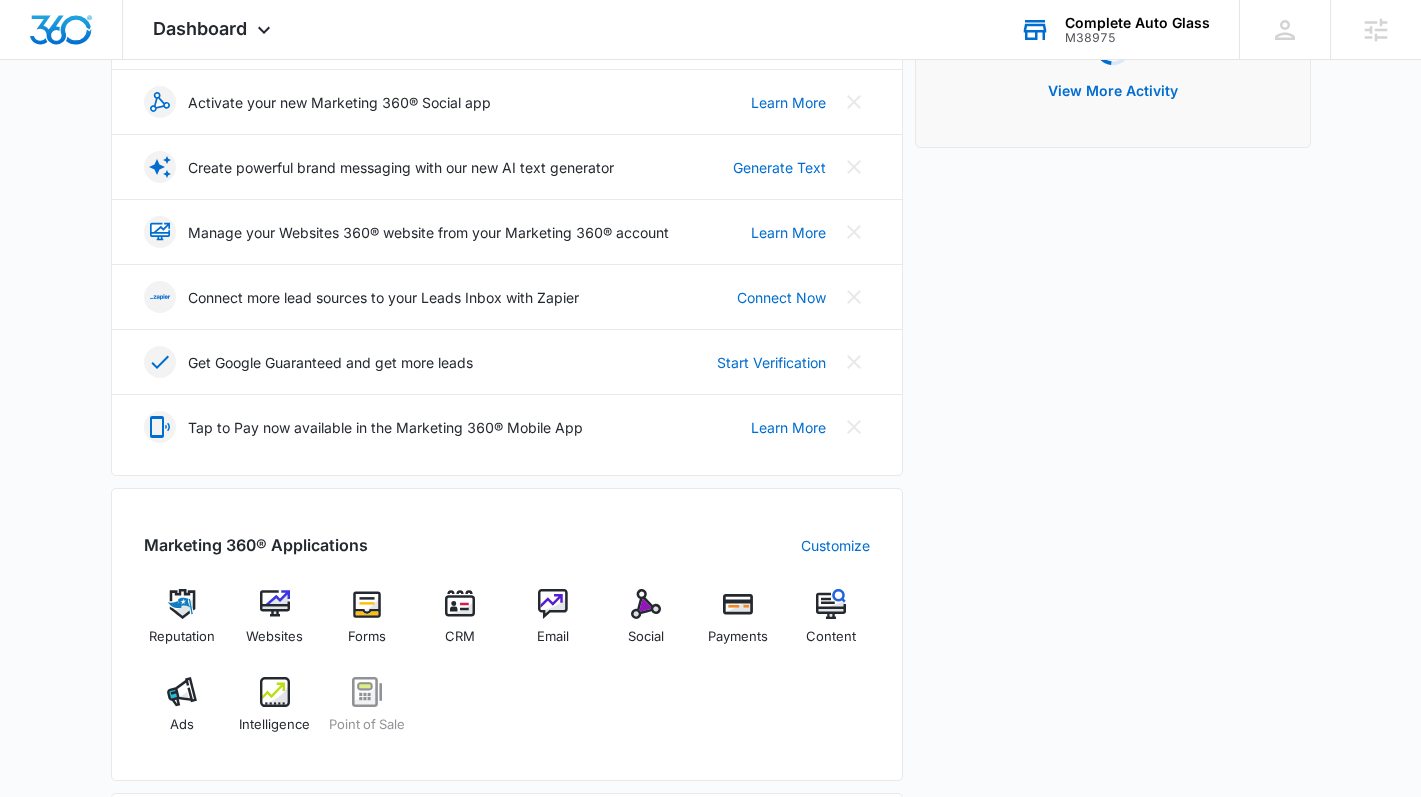click on "Dashboard Apps Reputation Websites Forms CRM Email Social Payments POS Content Ads Intelligence Files Brand Settings" at bounding box center [214, 29] 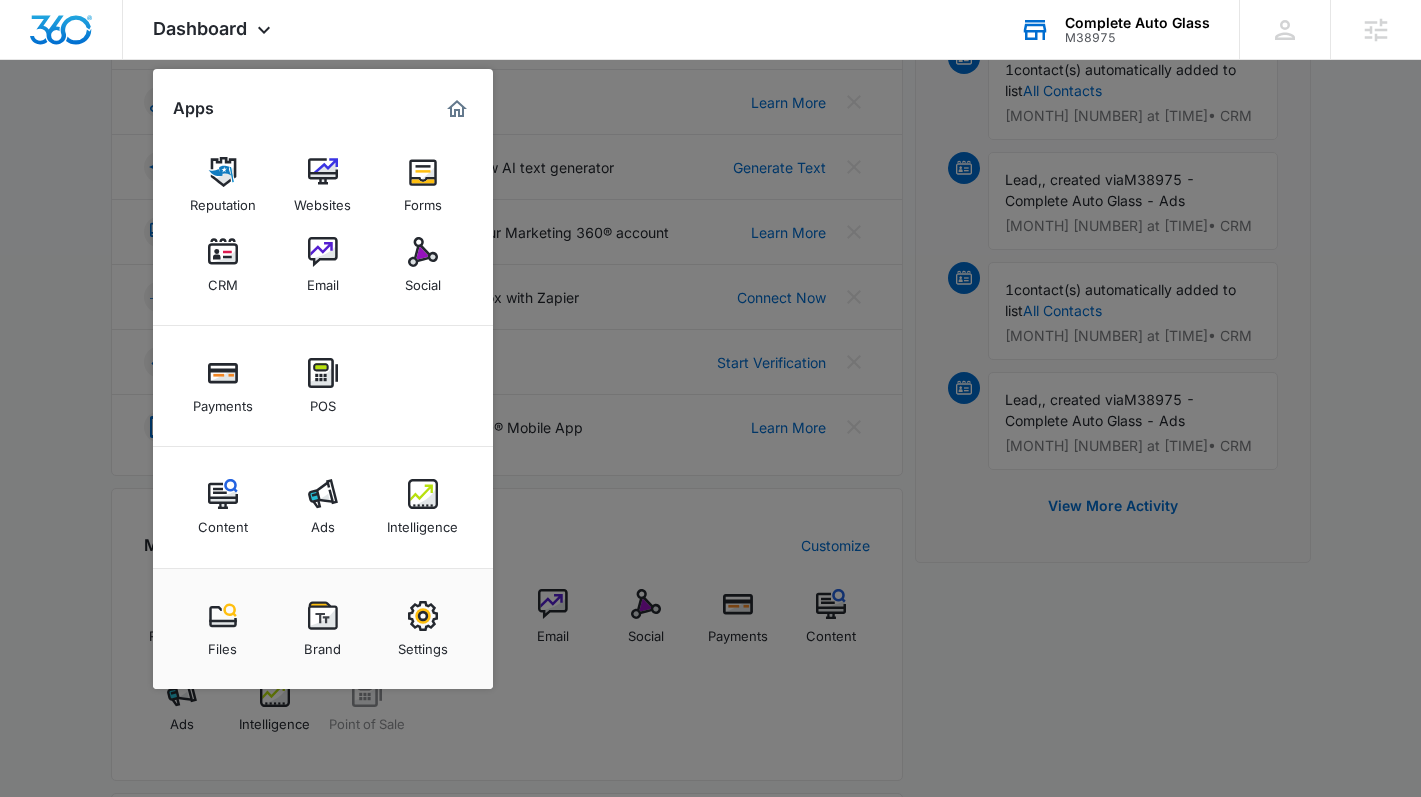 drag, startPoint x: 428, startPoint y: 615, endPoint x: 414, endPoint y: 605, distance: 17.20465 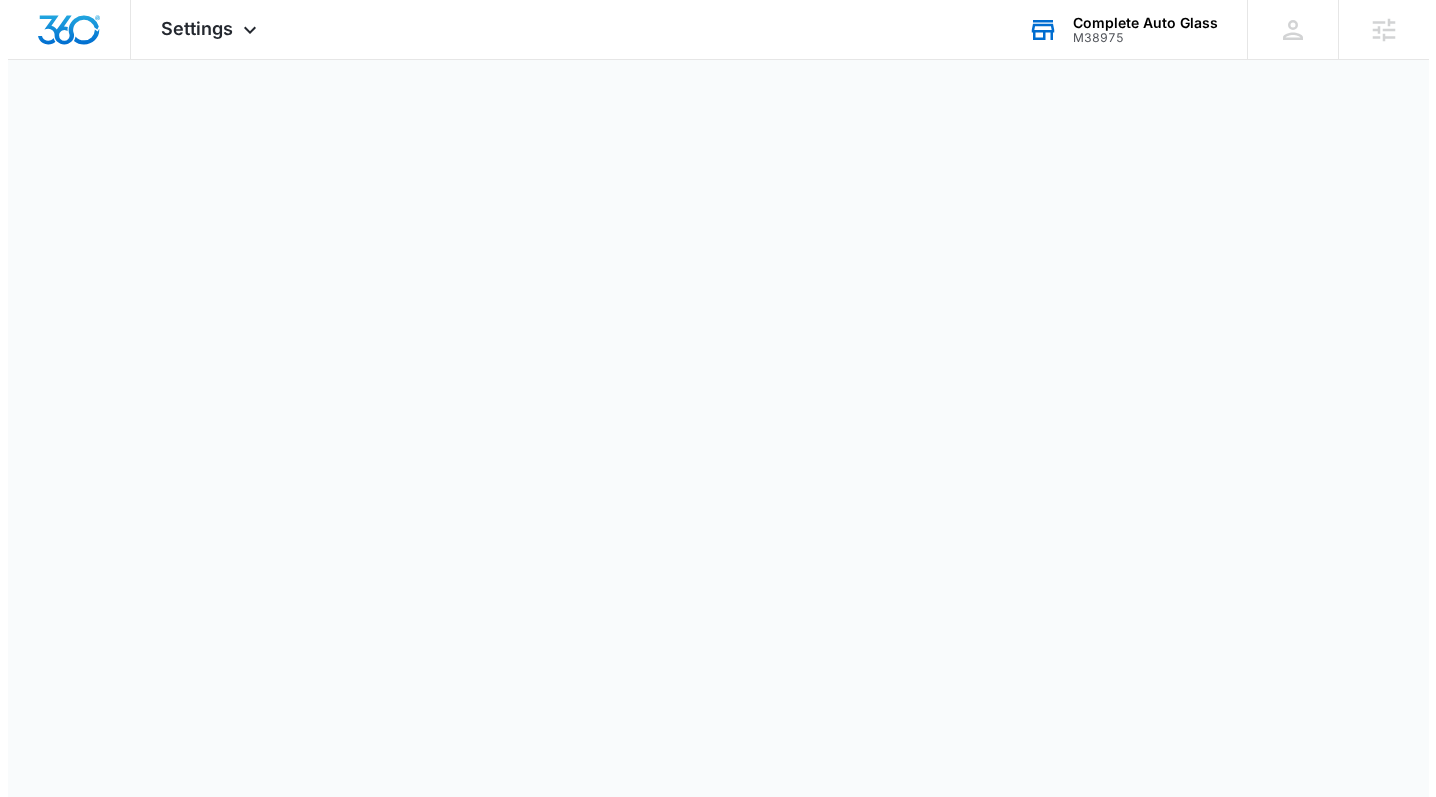 scroll, scrollTop: 0, scrollLeft: 0, axis: both 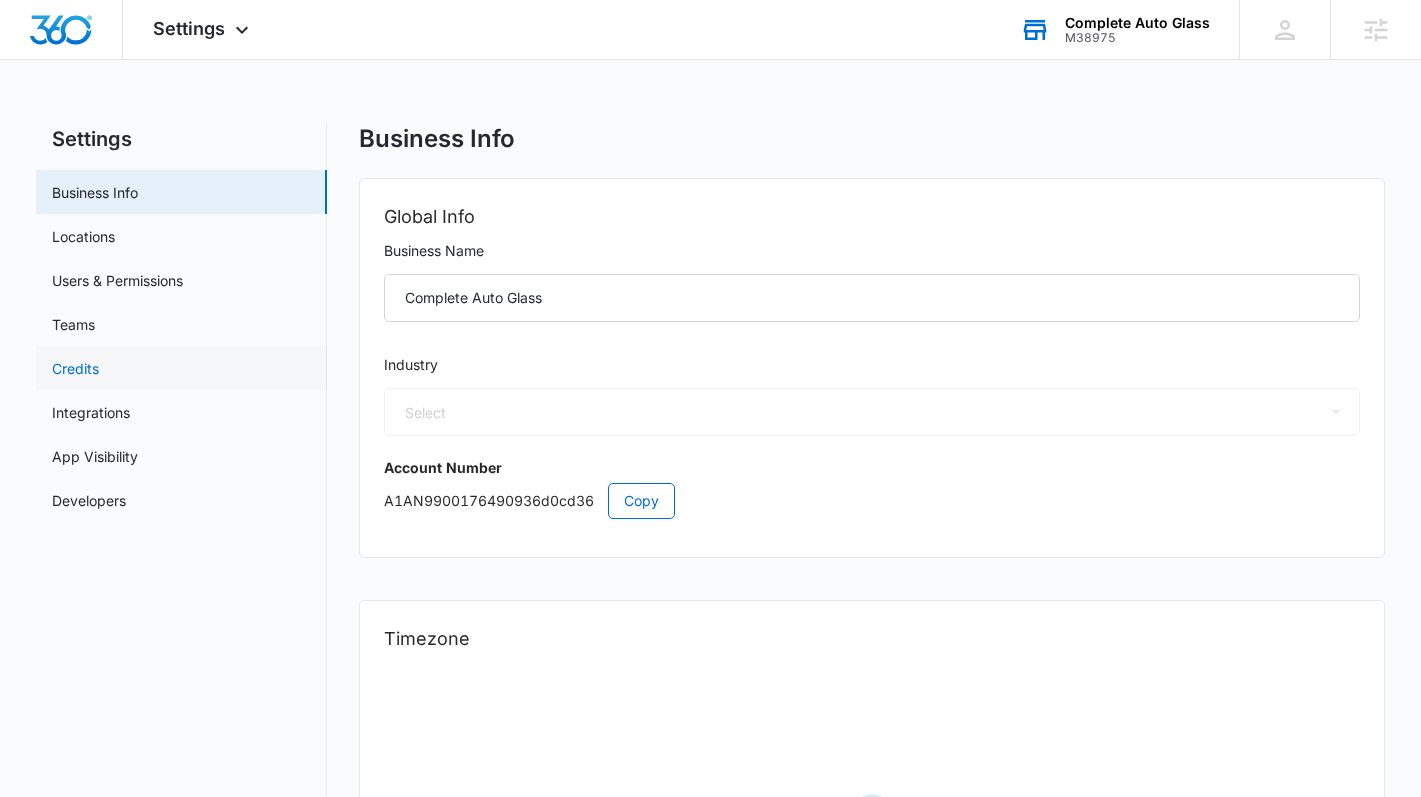 select on "44" 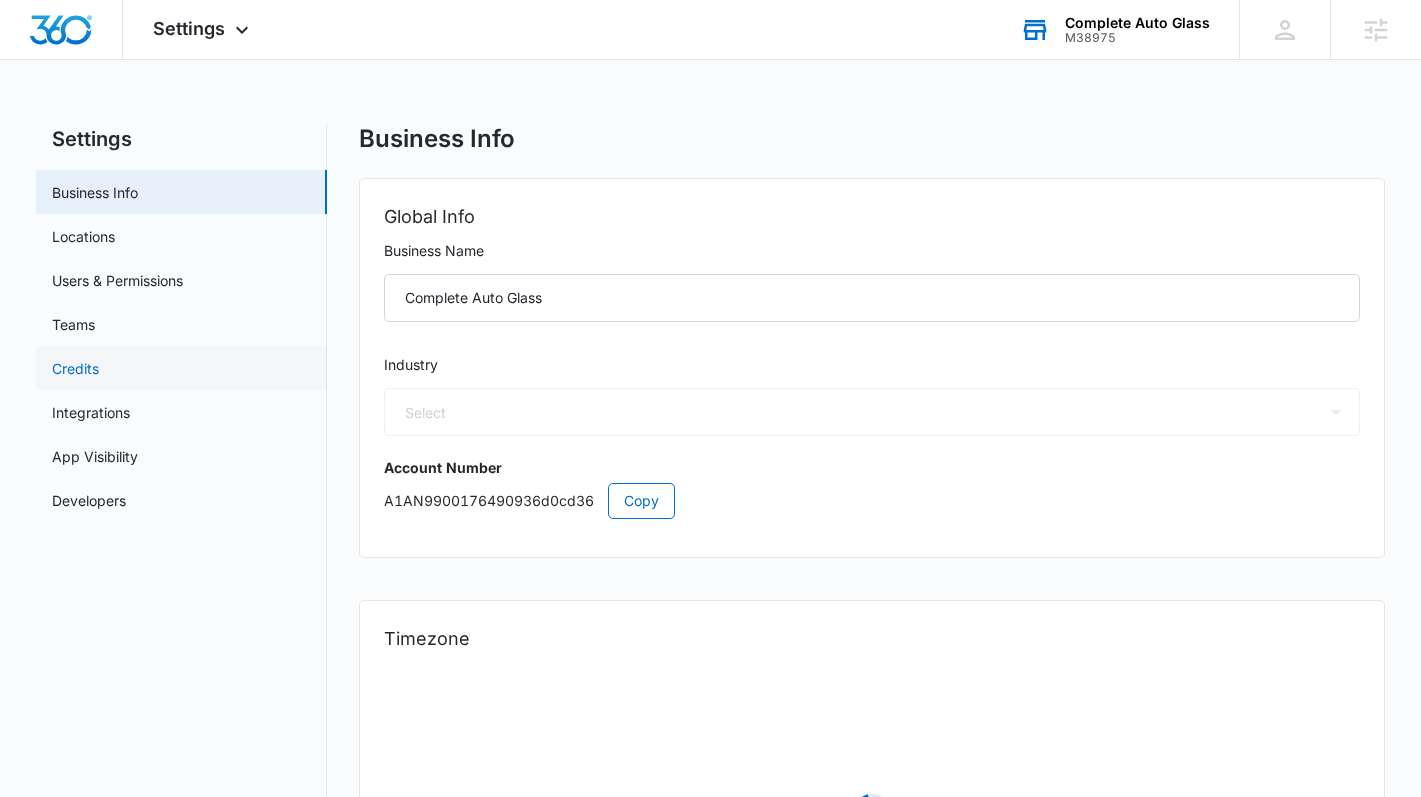 select on "America/Denver" 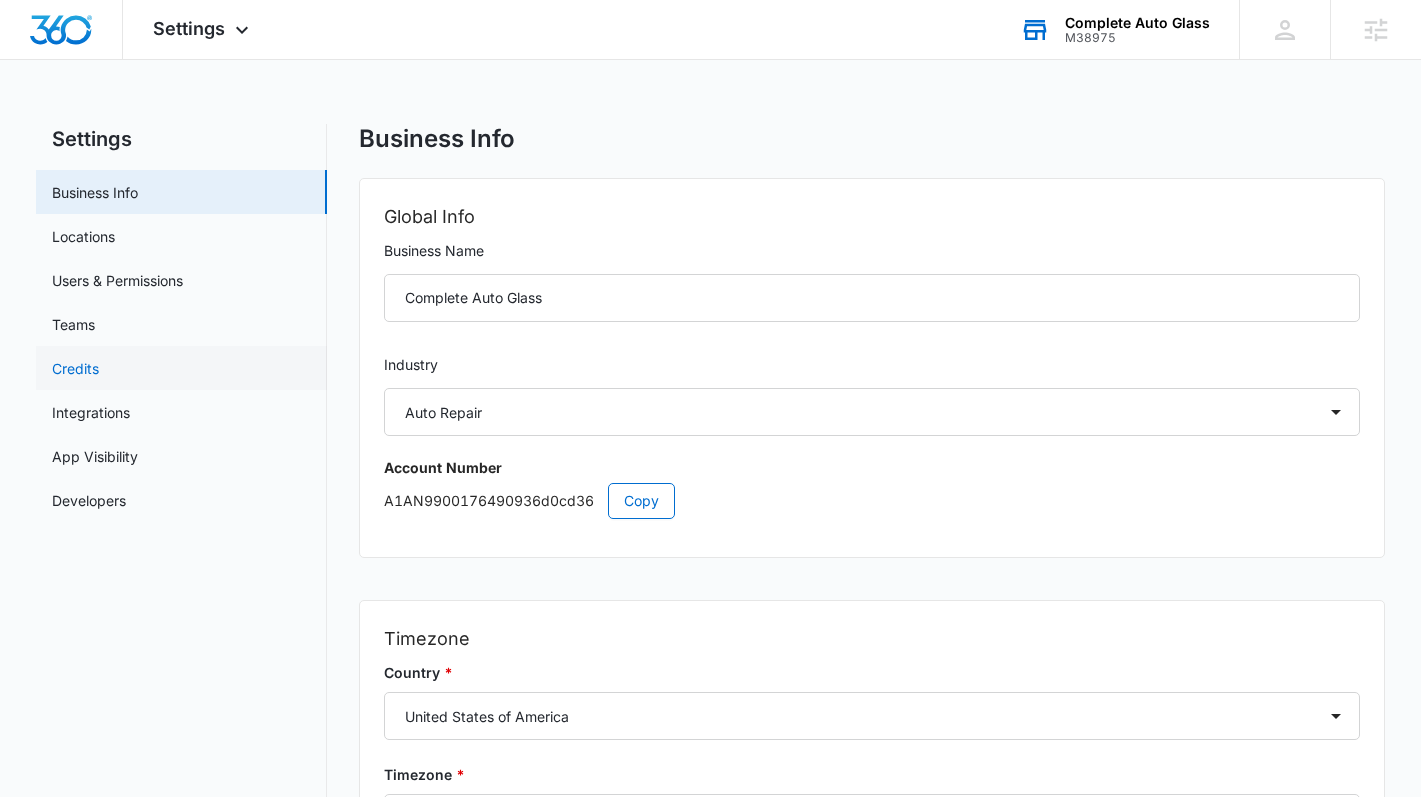 click on "Credits" at bounding box center (75, 368) 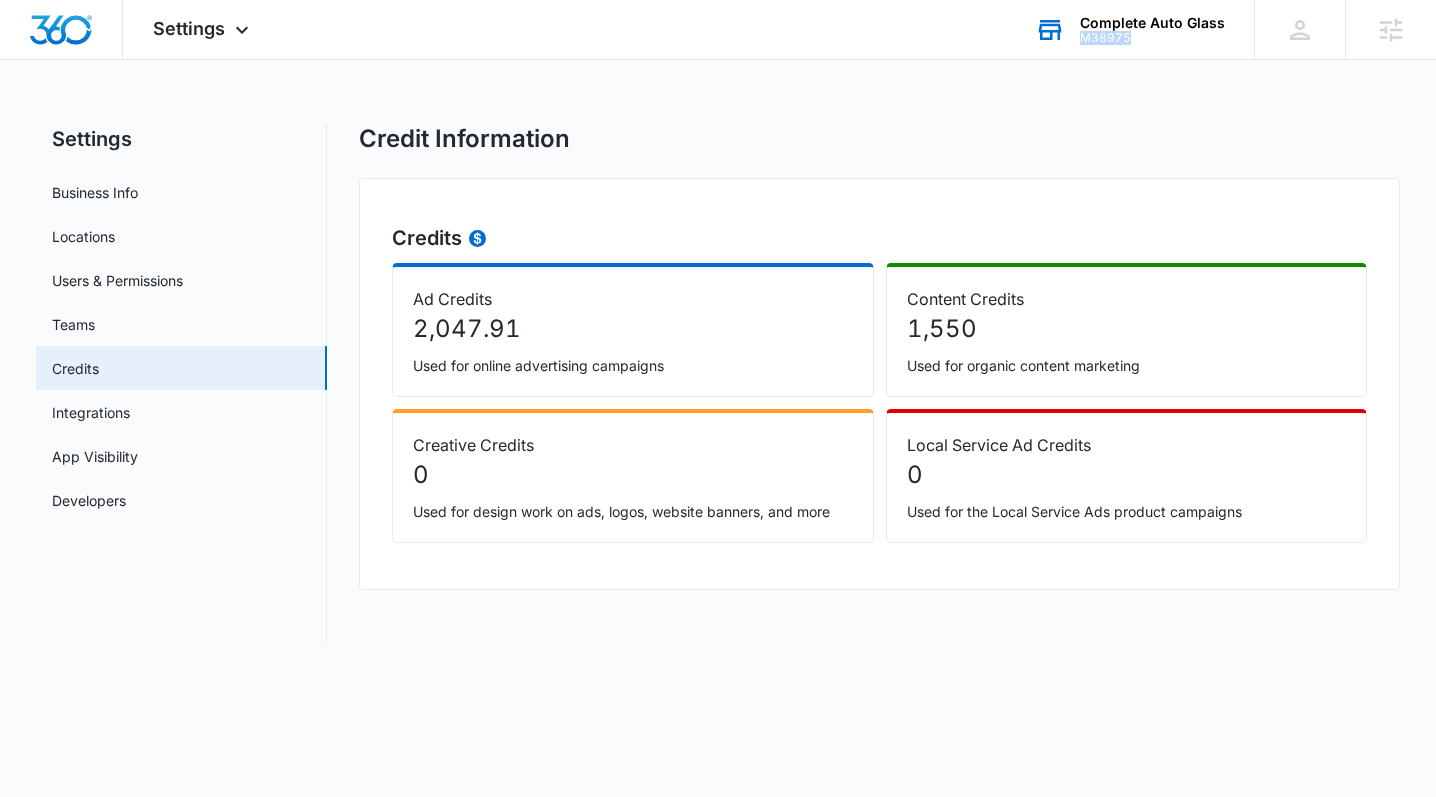 drag, startPoint x: 1143, startPoint y: 38, endPoint x: 1076, endPoint y: 44, distance: 67.26812 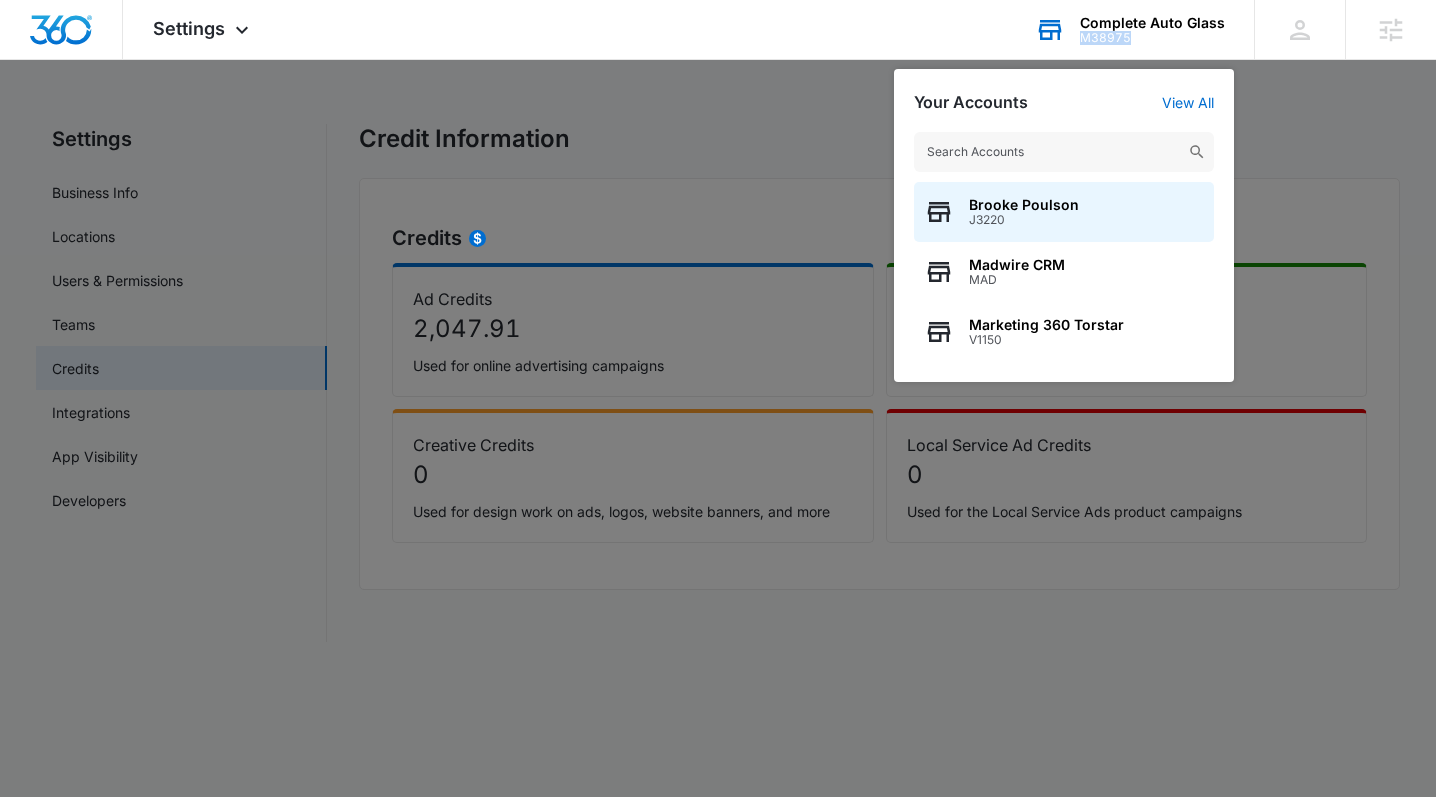 copy on "M38975" 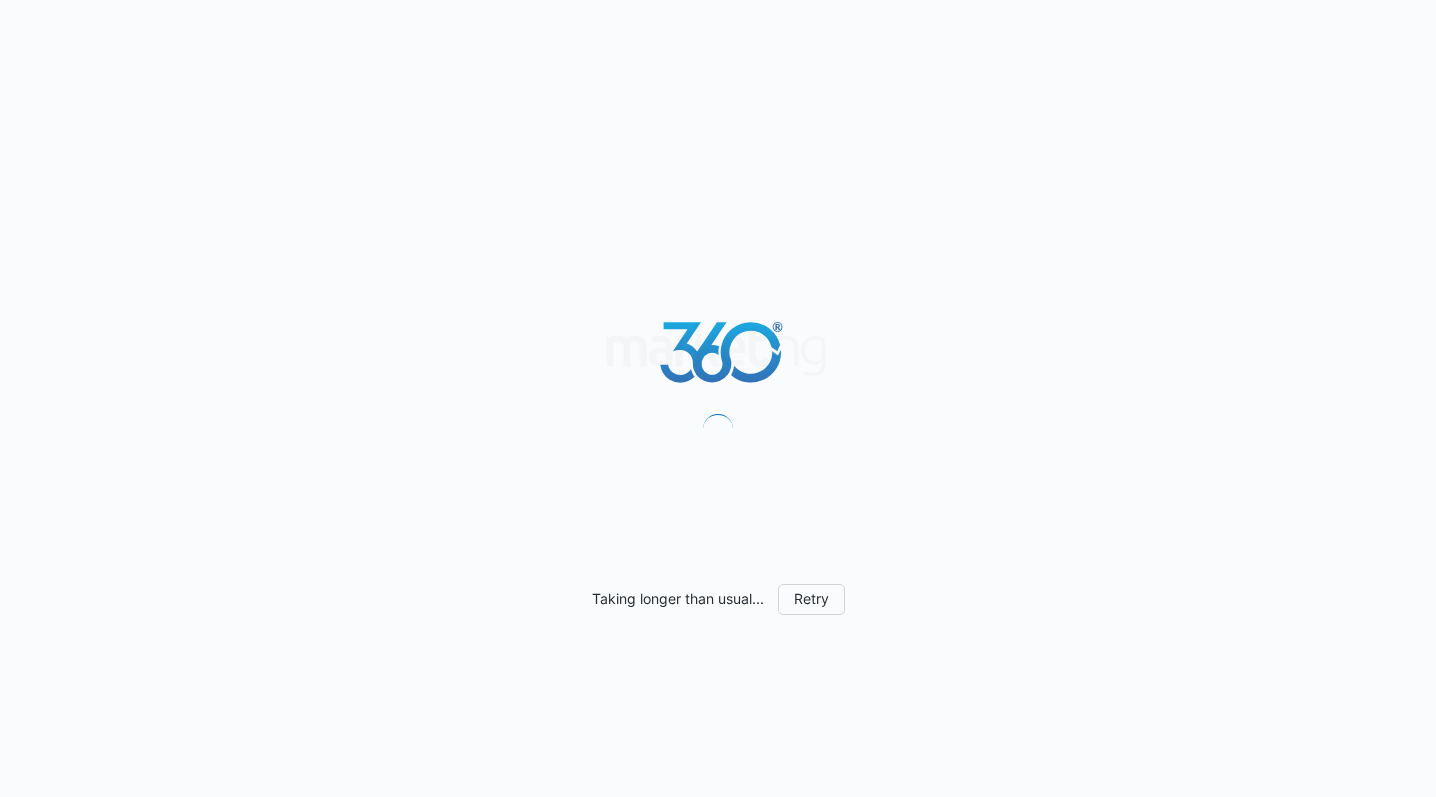 scroll, scrollTop: 0, scrollLeft: 0, axis: both 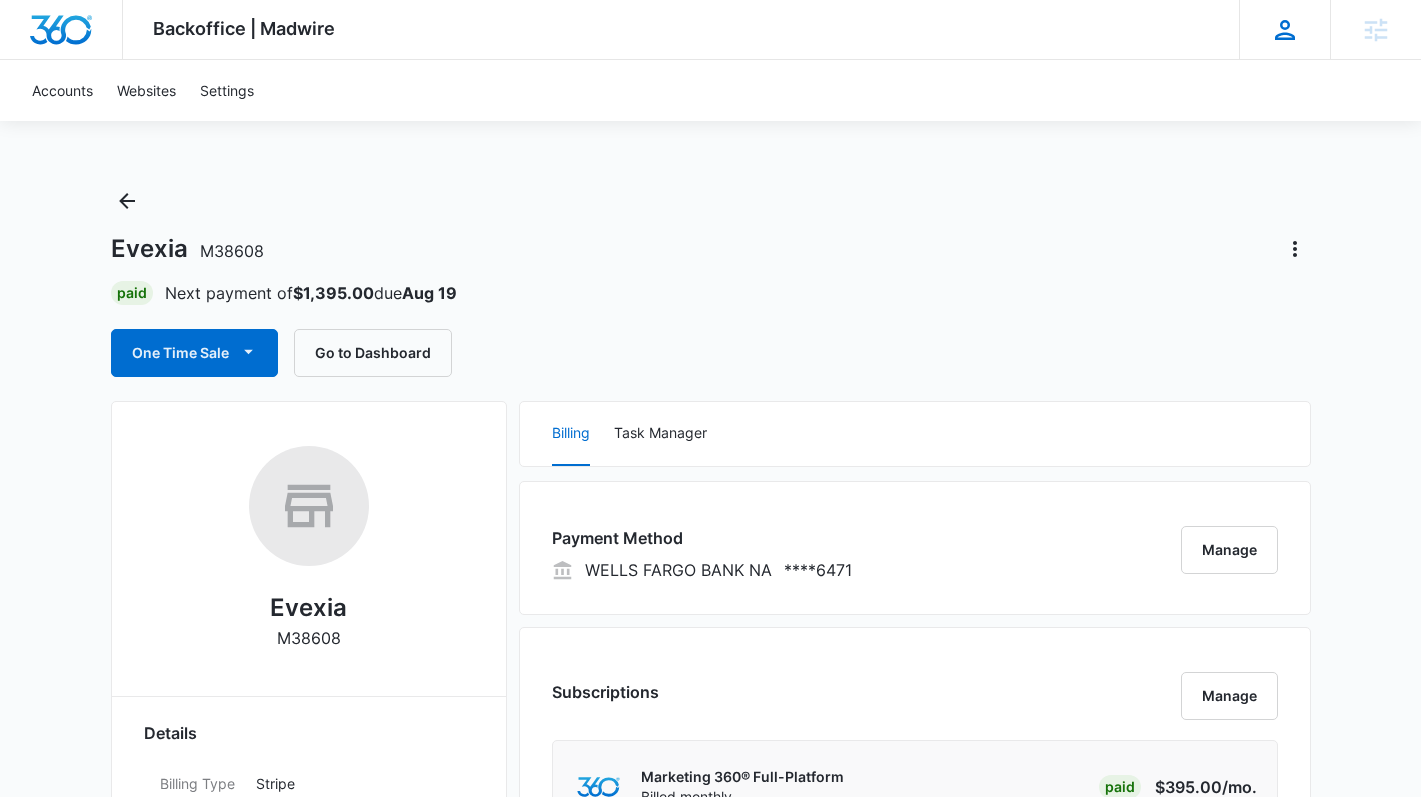 click 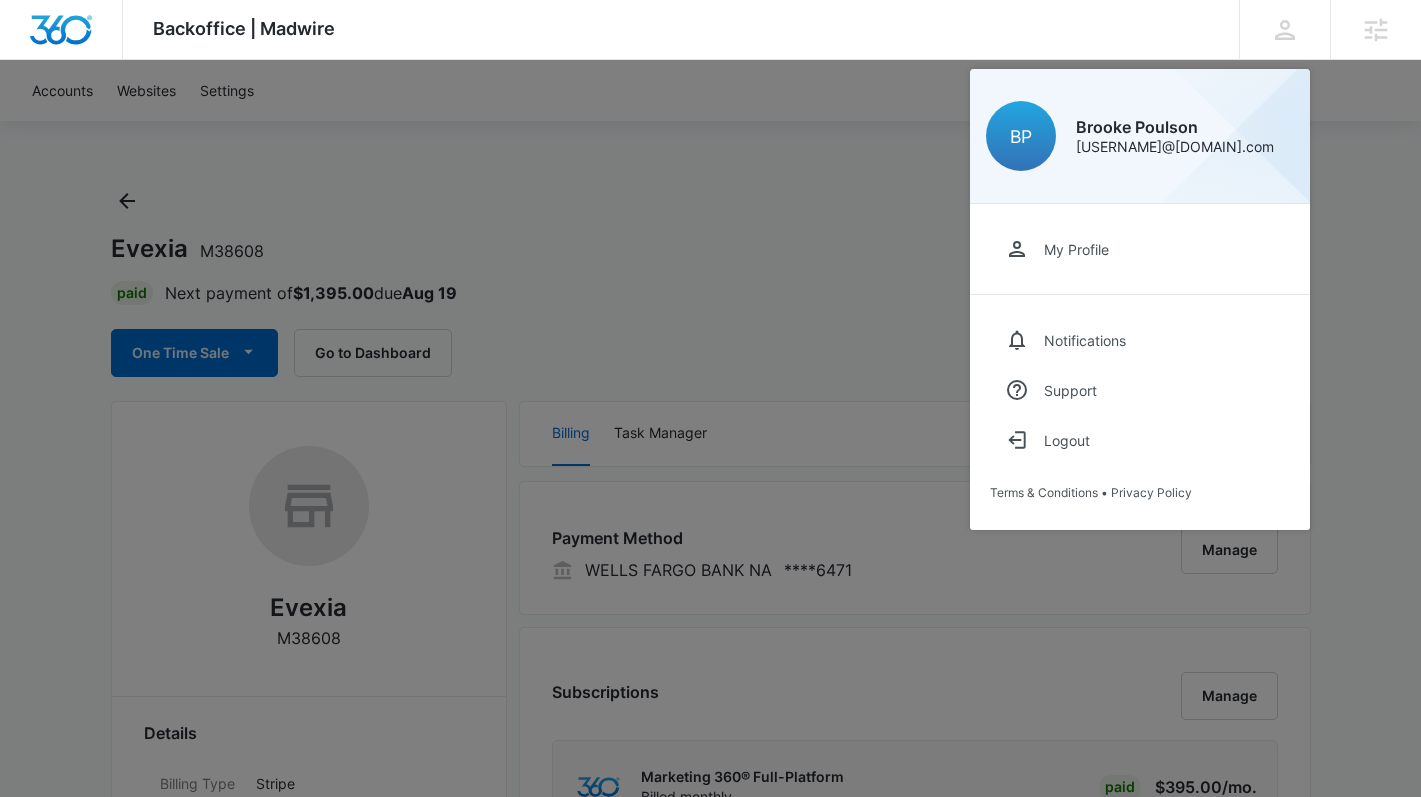 click at bounding box center (710, 398) 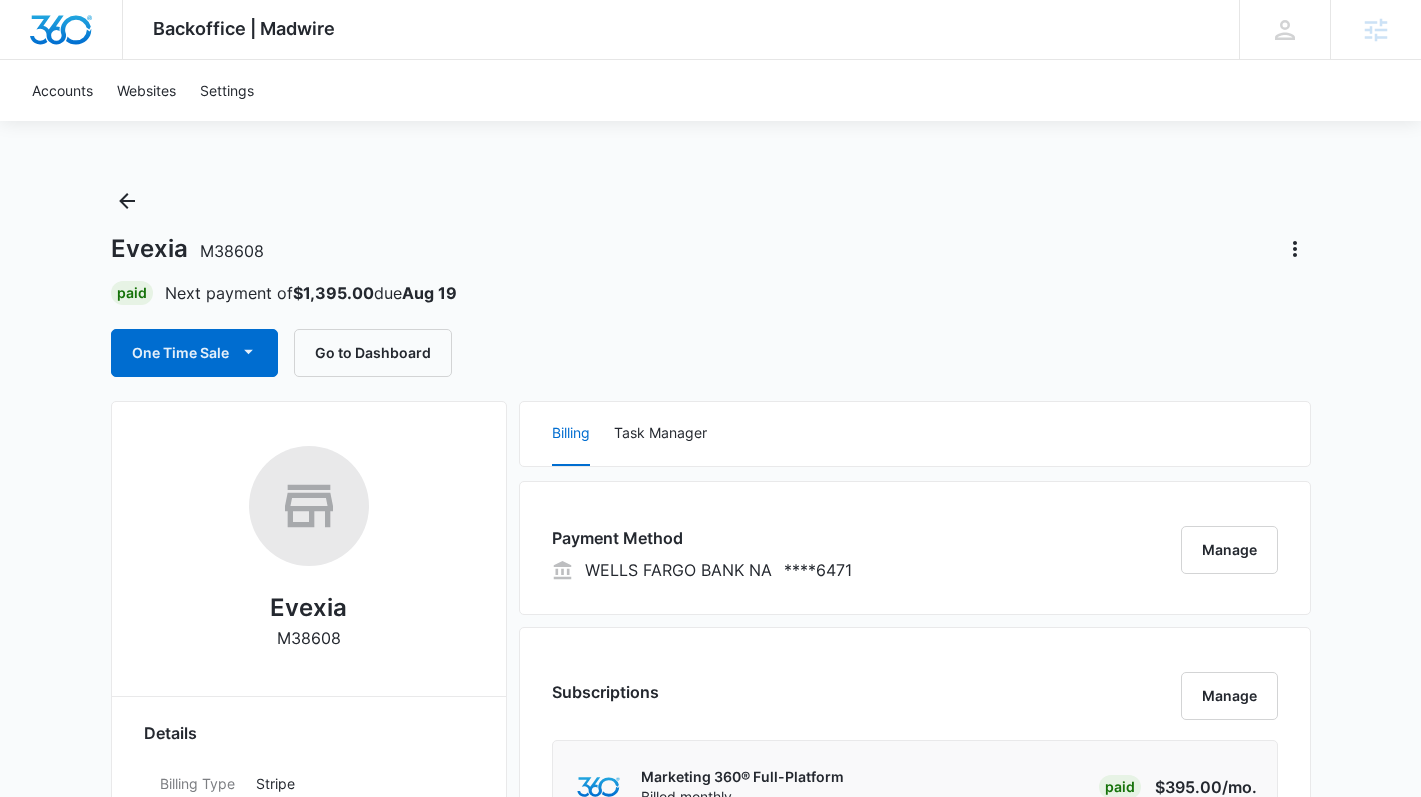 click at bounding box center [61, 30] 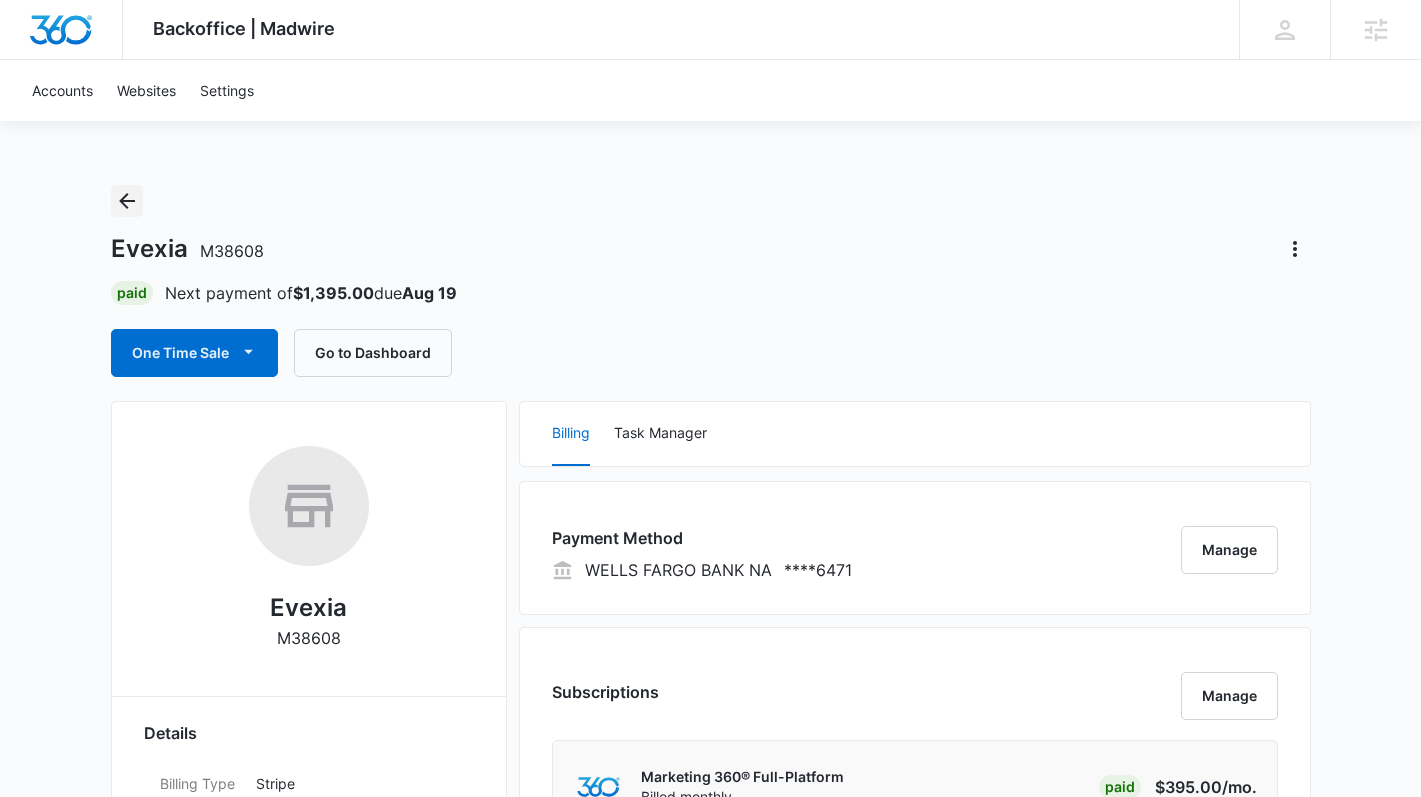 click 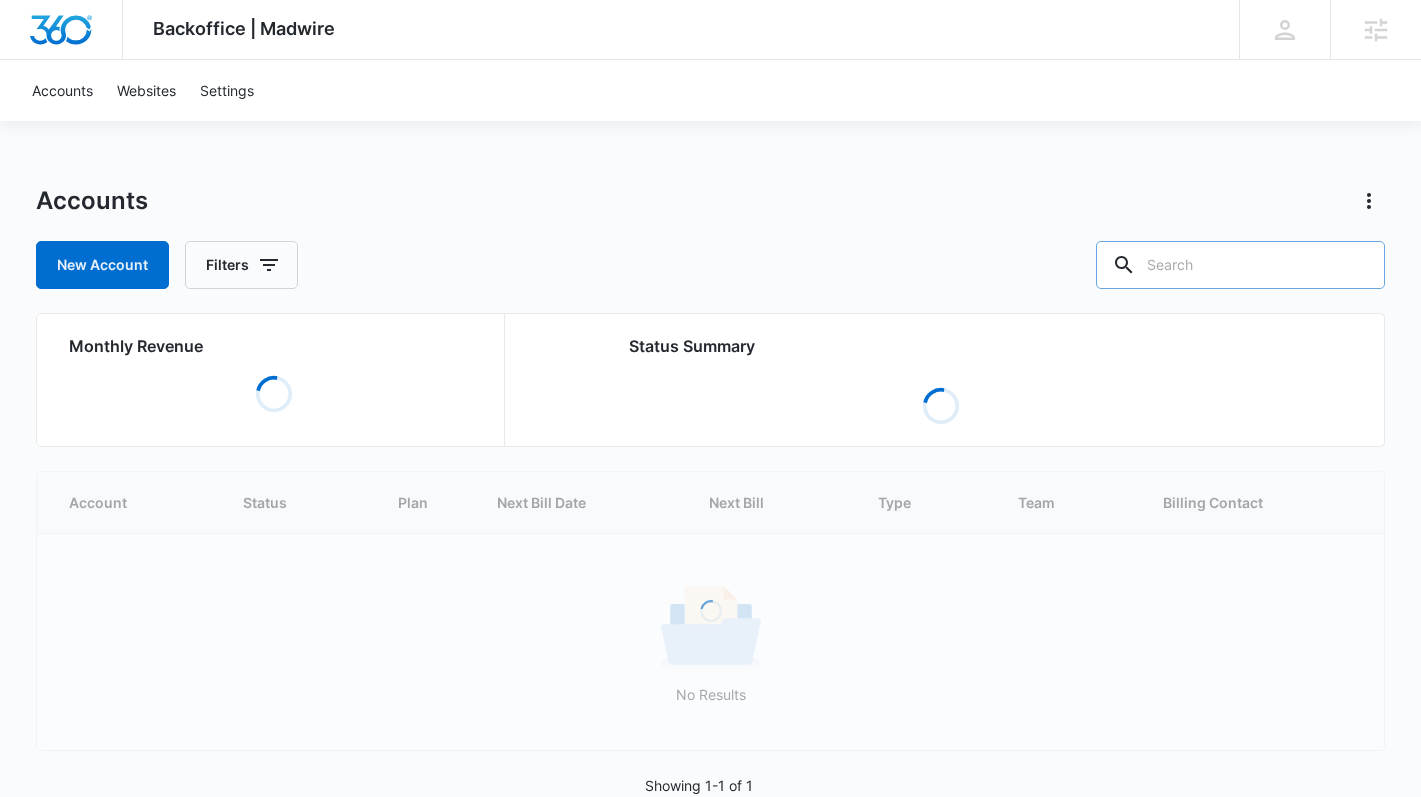 click at bounding box center (1240, 265) 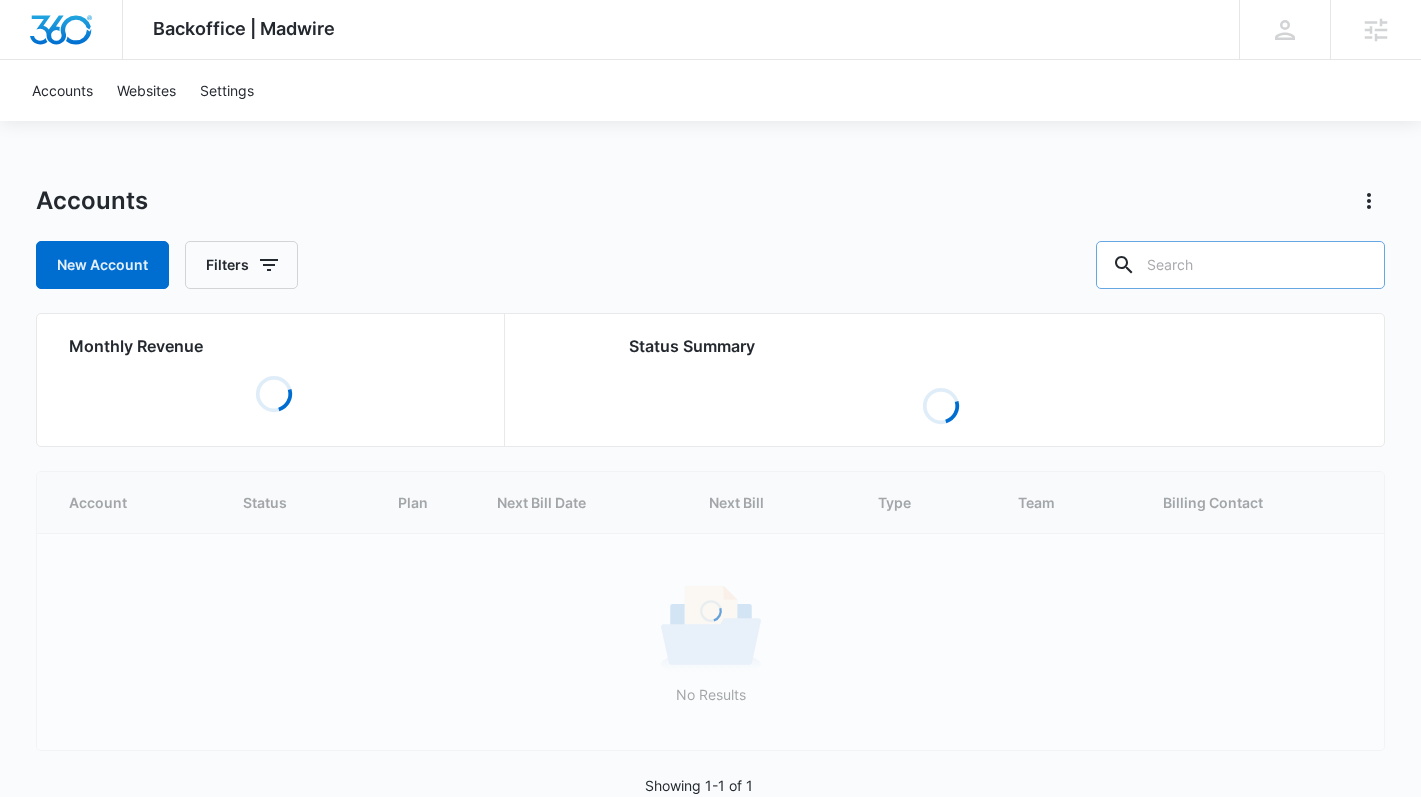 paste on "M38975" 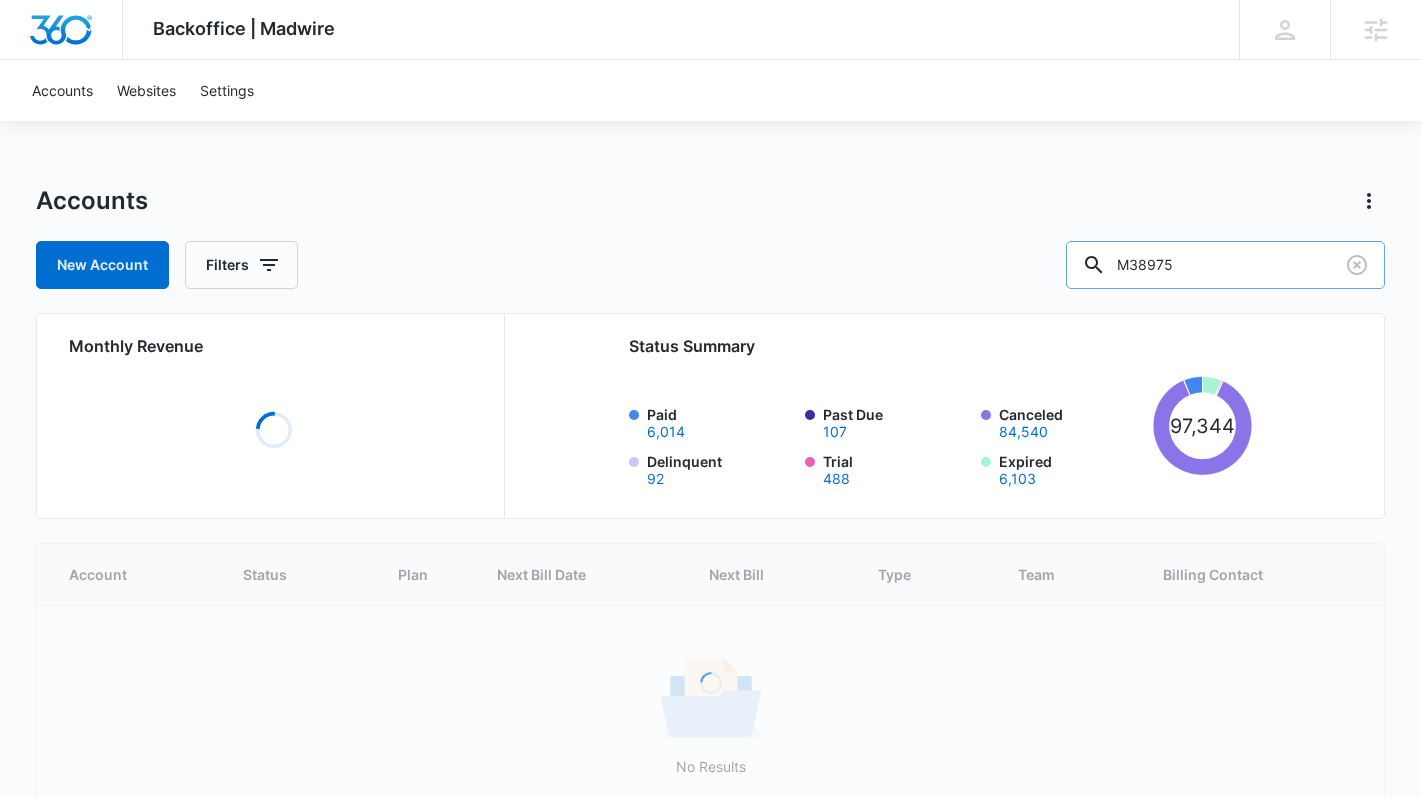 type on "M38975" 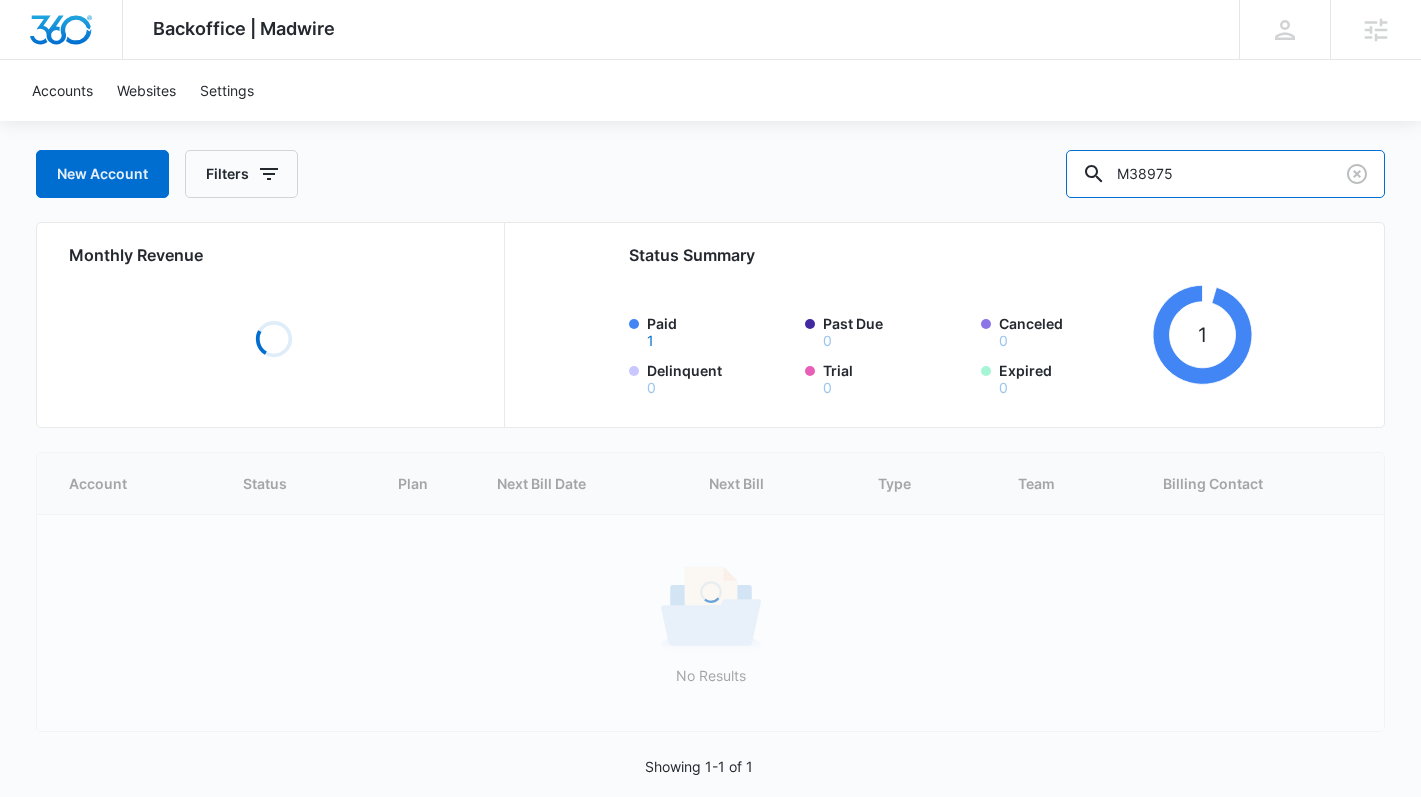 scroll, scrollTop: 27, scrollLeft: 0, axis: vertical 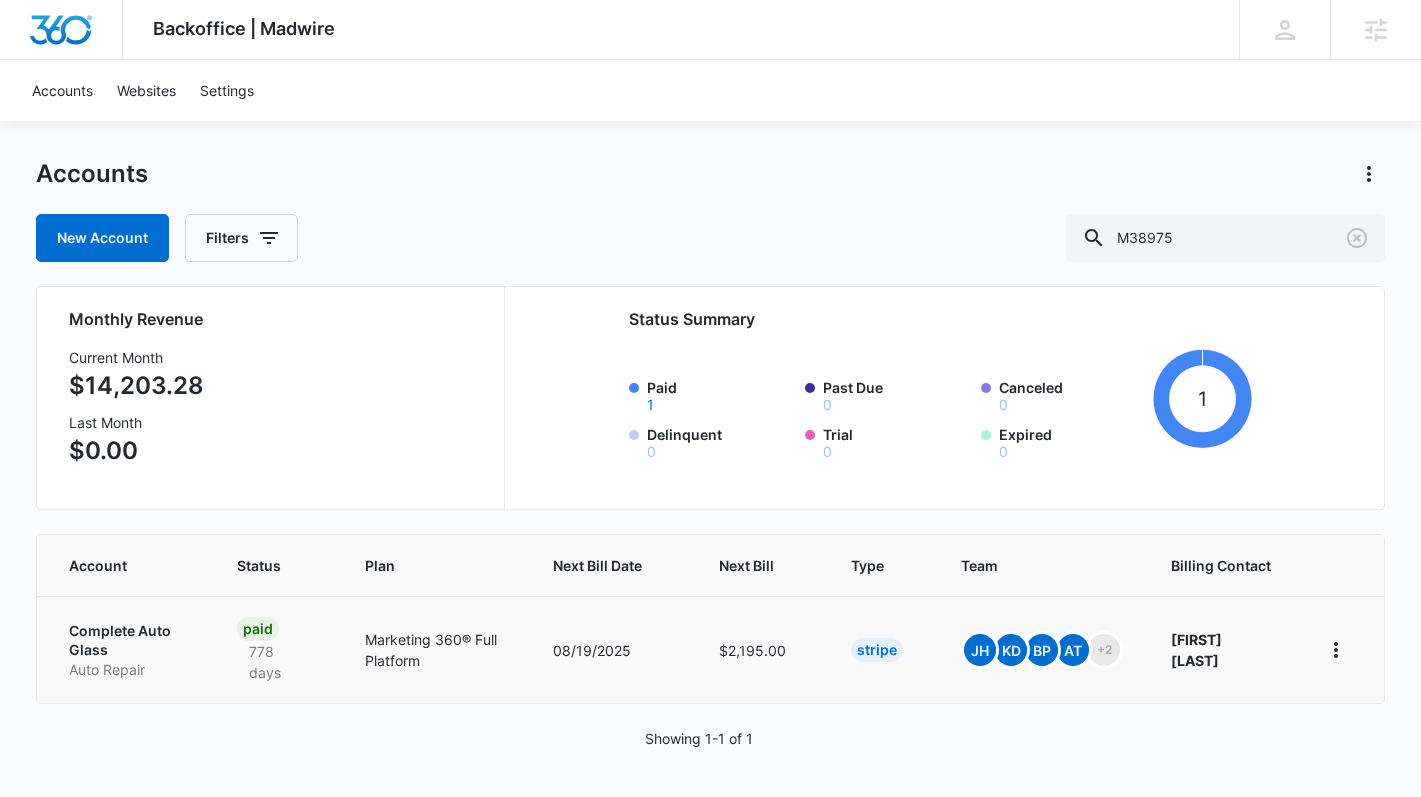 click on "Complete Auto Glass" at bounding box center (129, 640) 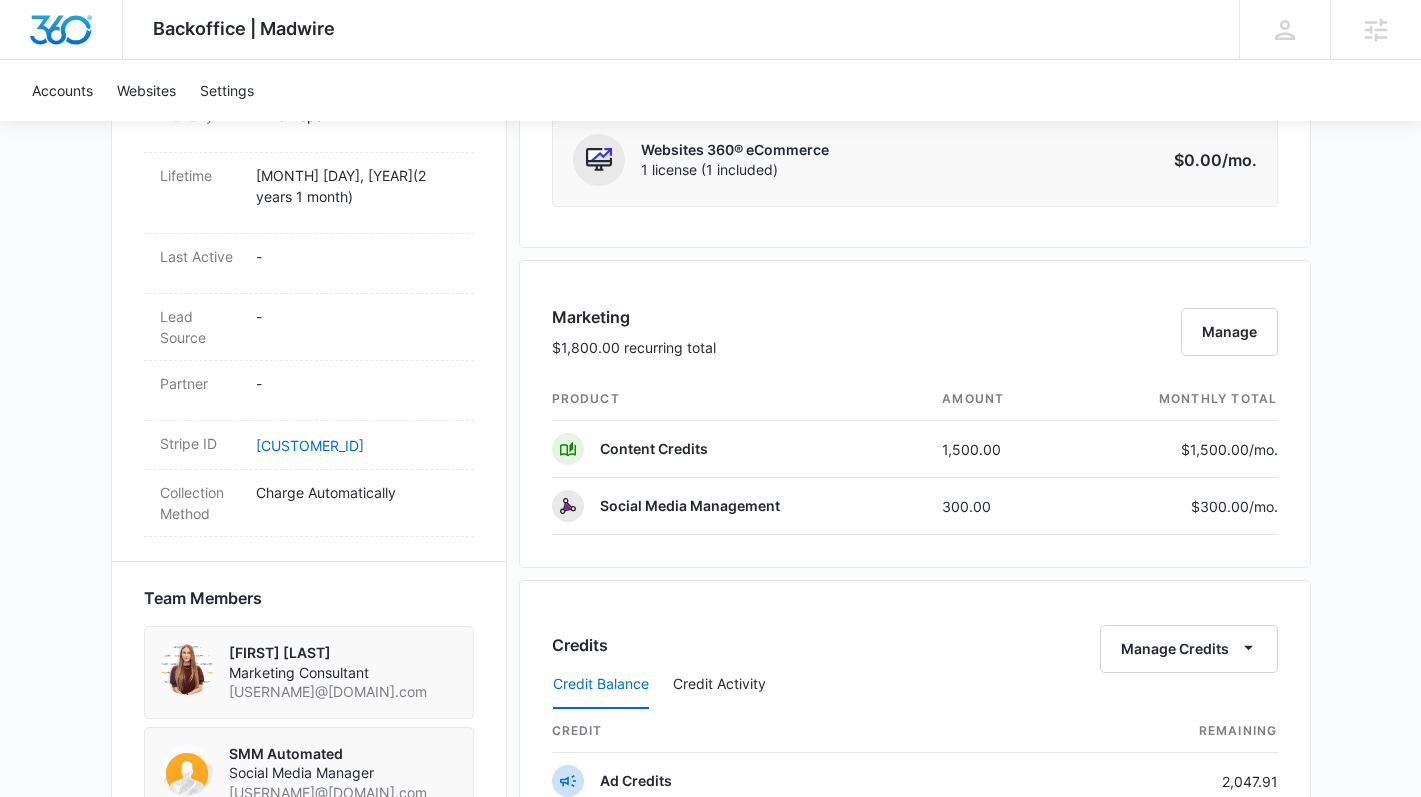 scroll, scrollTop: 865, scrollLeft: 0, axis: vertical 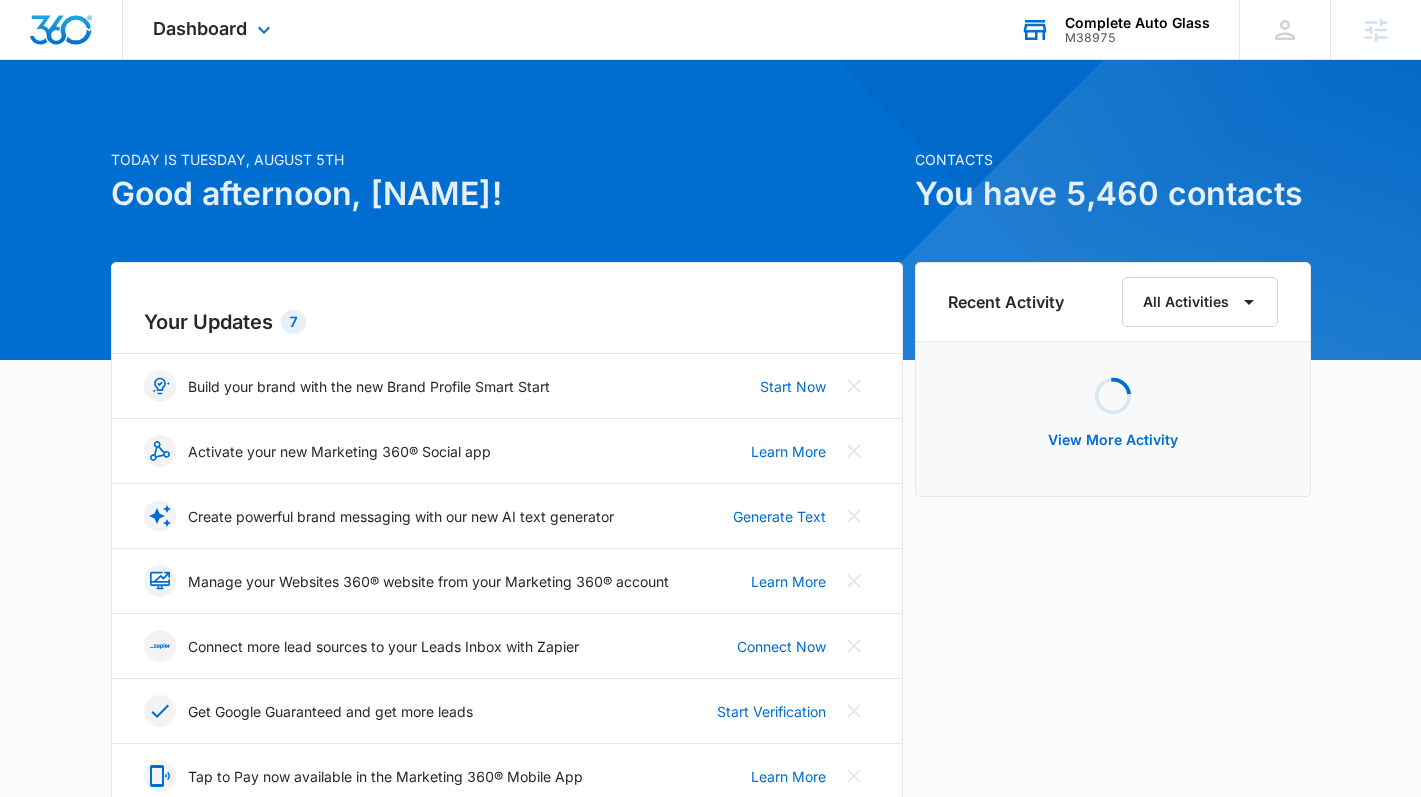 click on "M38975" at bounding box center [1137, 38] 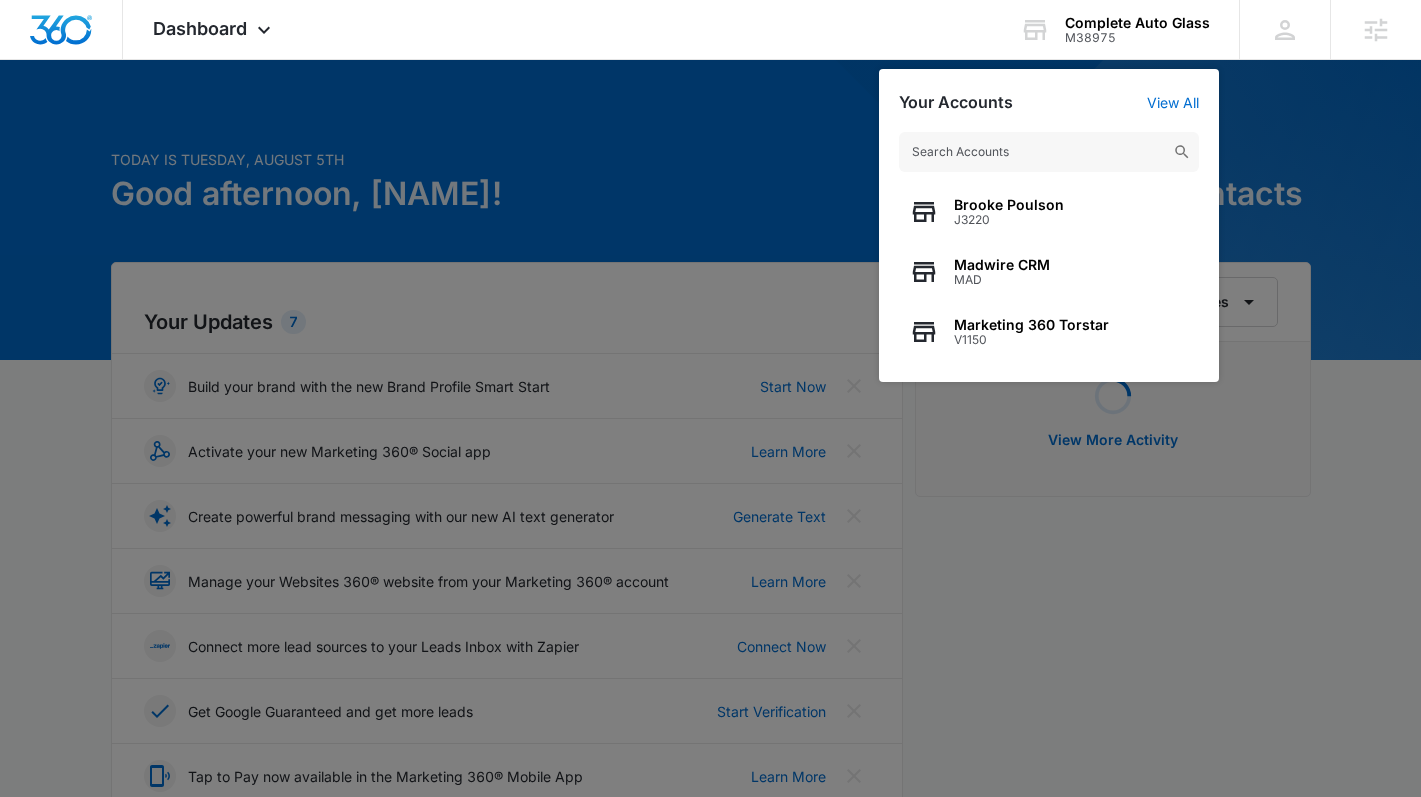 drag, startPoint x: 365, startPoint y: 163, endPoint x: 364, endPoint y: 176, distance: 13.038404 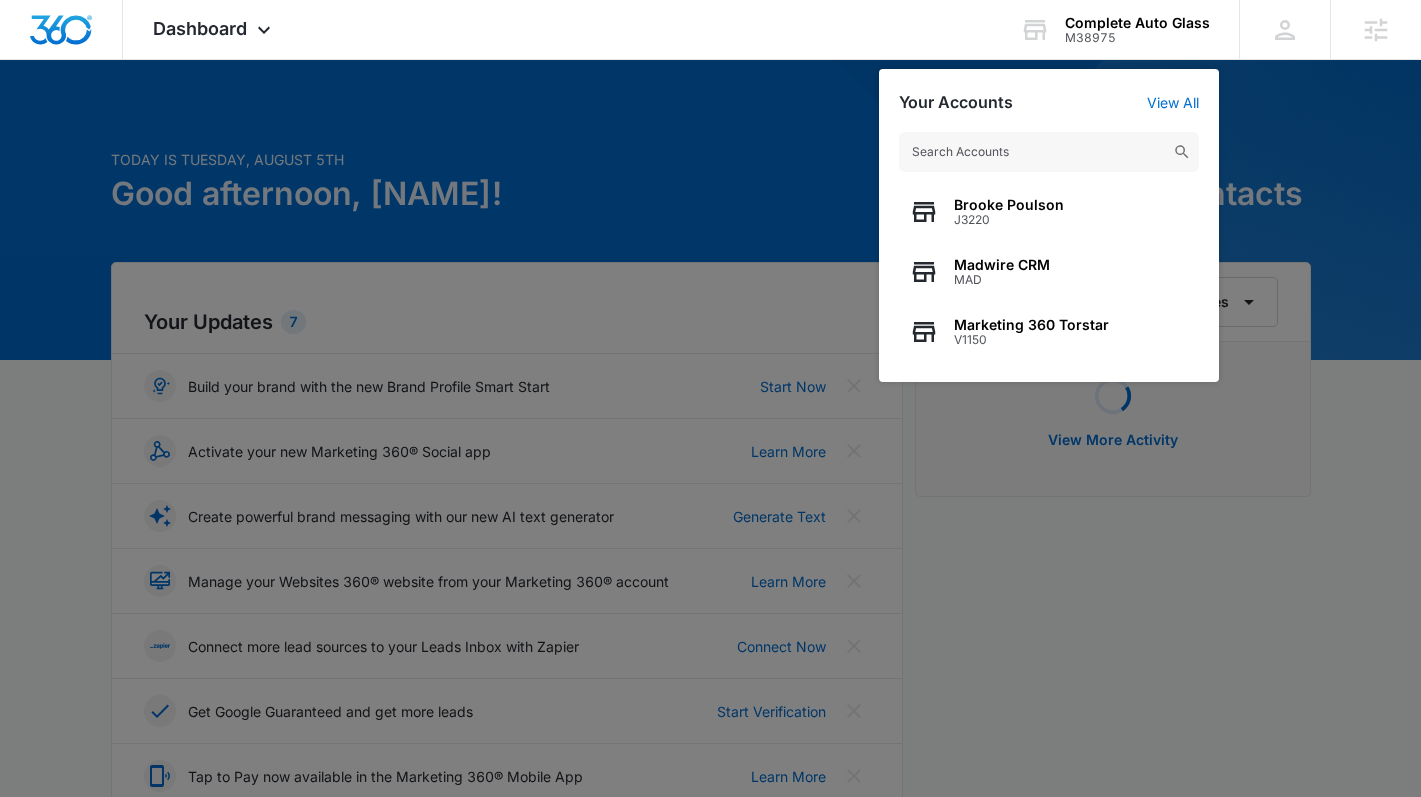 click at bounding box center (710, 398) 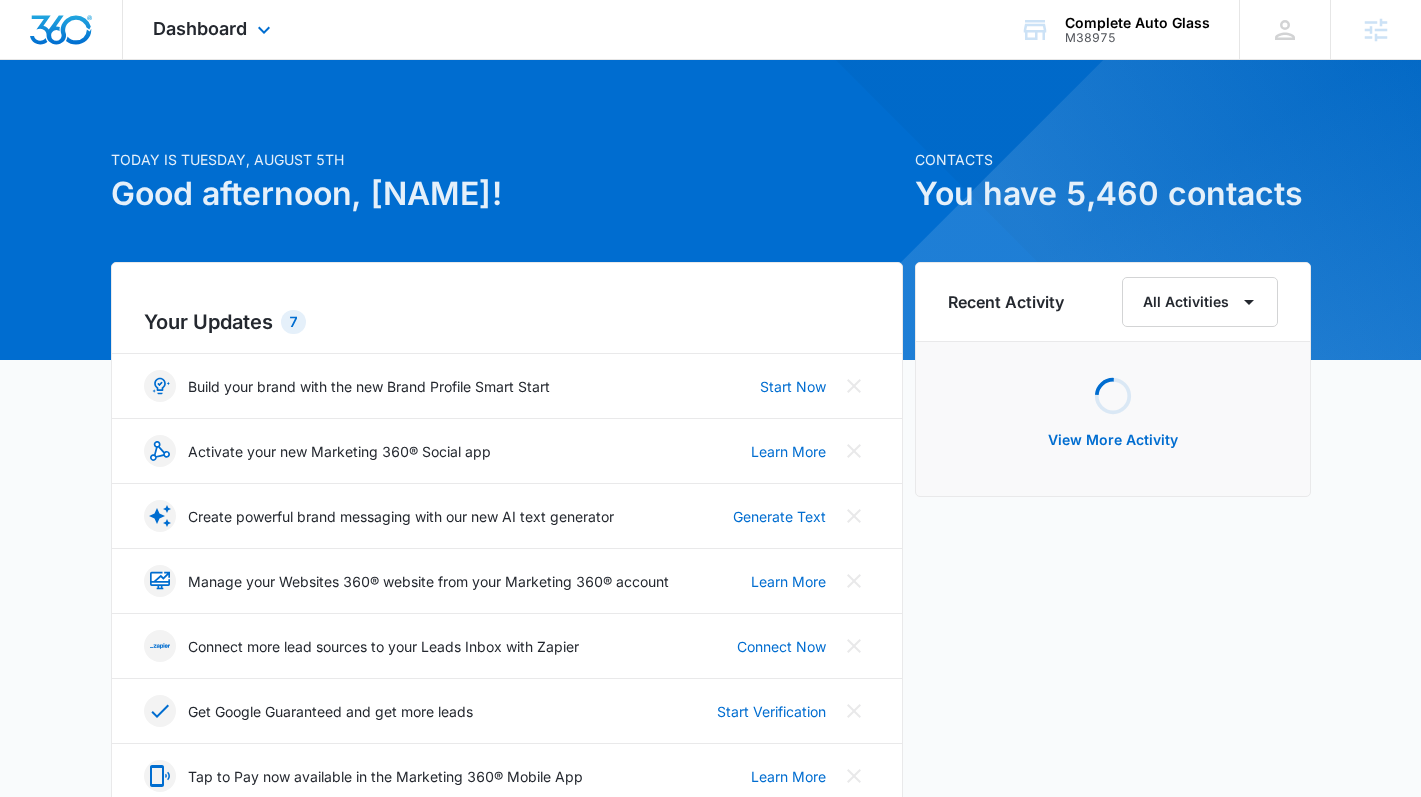 drag, startPoint x: 156, startPoint y: 34, endPoint x: 264, endPoint y: 195, distance: 193.86852 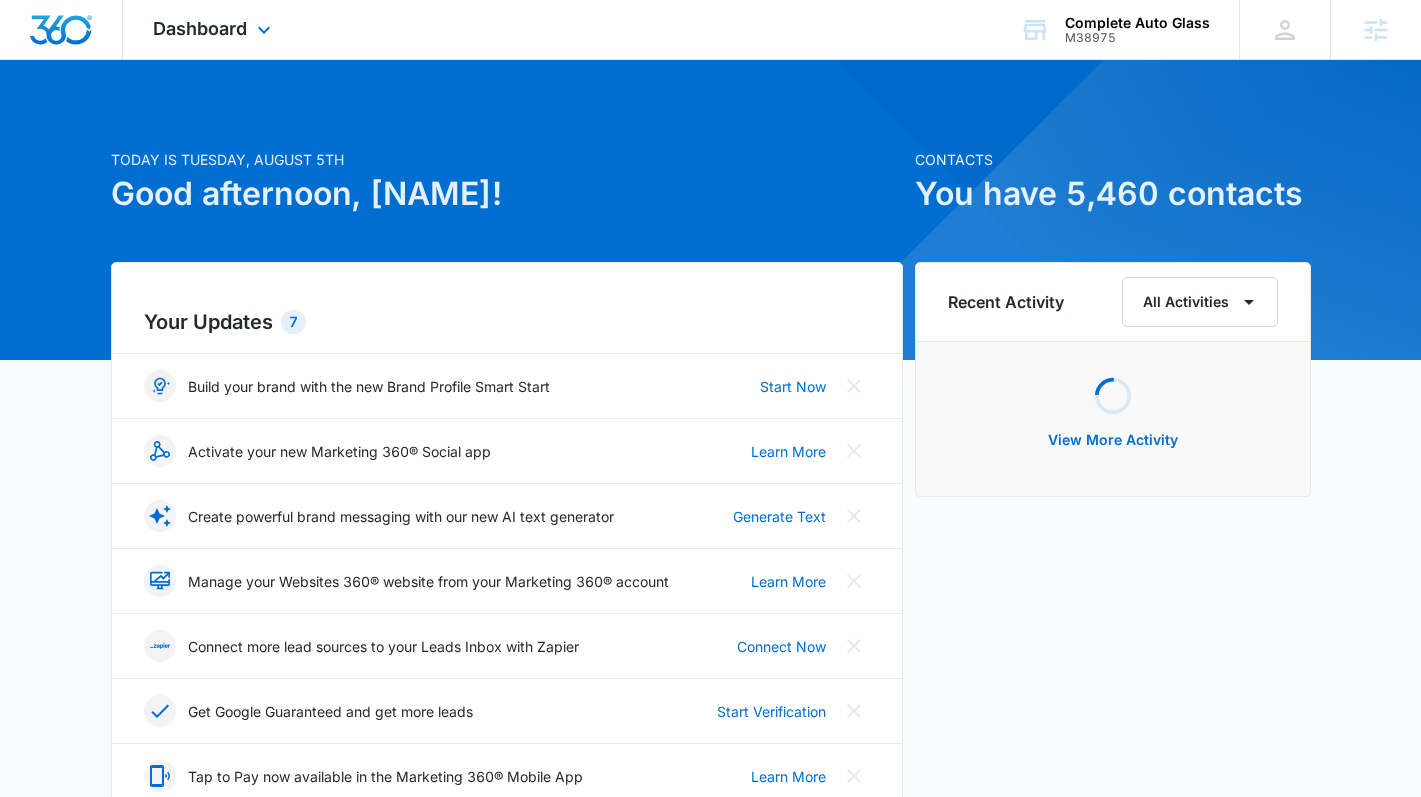 click on "Dashboard" at bounding box center [200, 28] 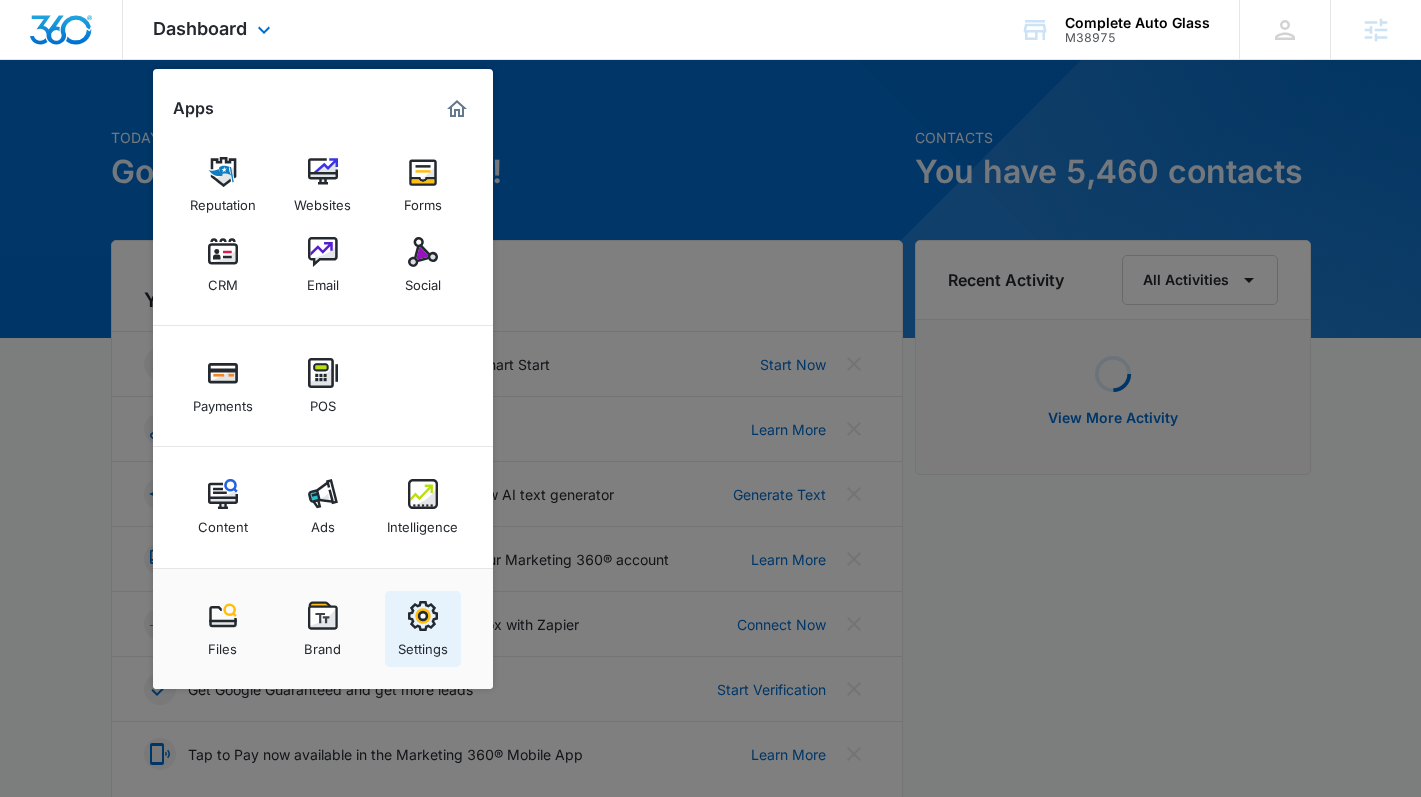 scroll, scrollTop: 33, scrollLeft: 0, axis: vertical 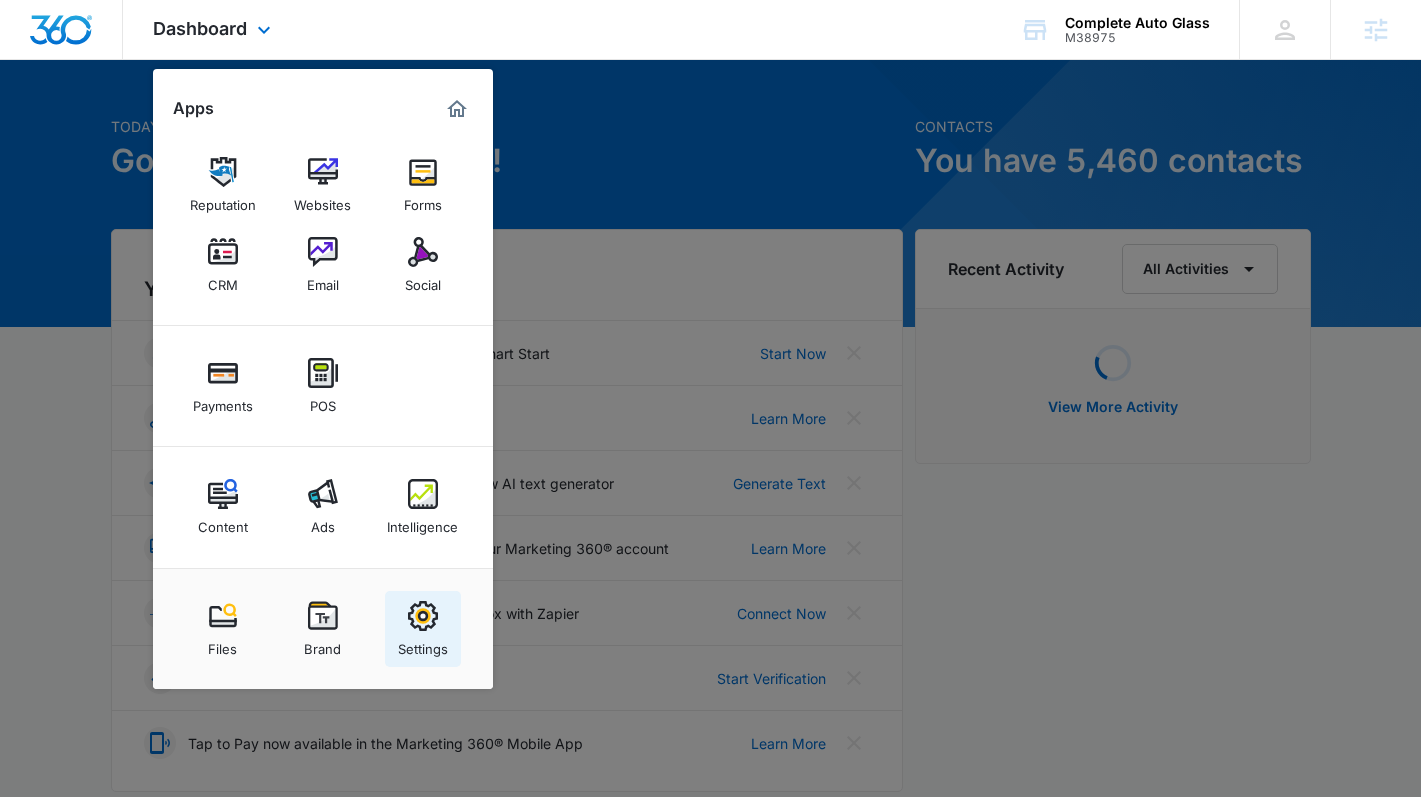 click at bounding box center [423, 616] 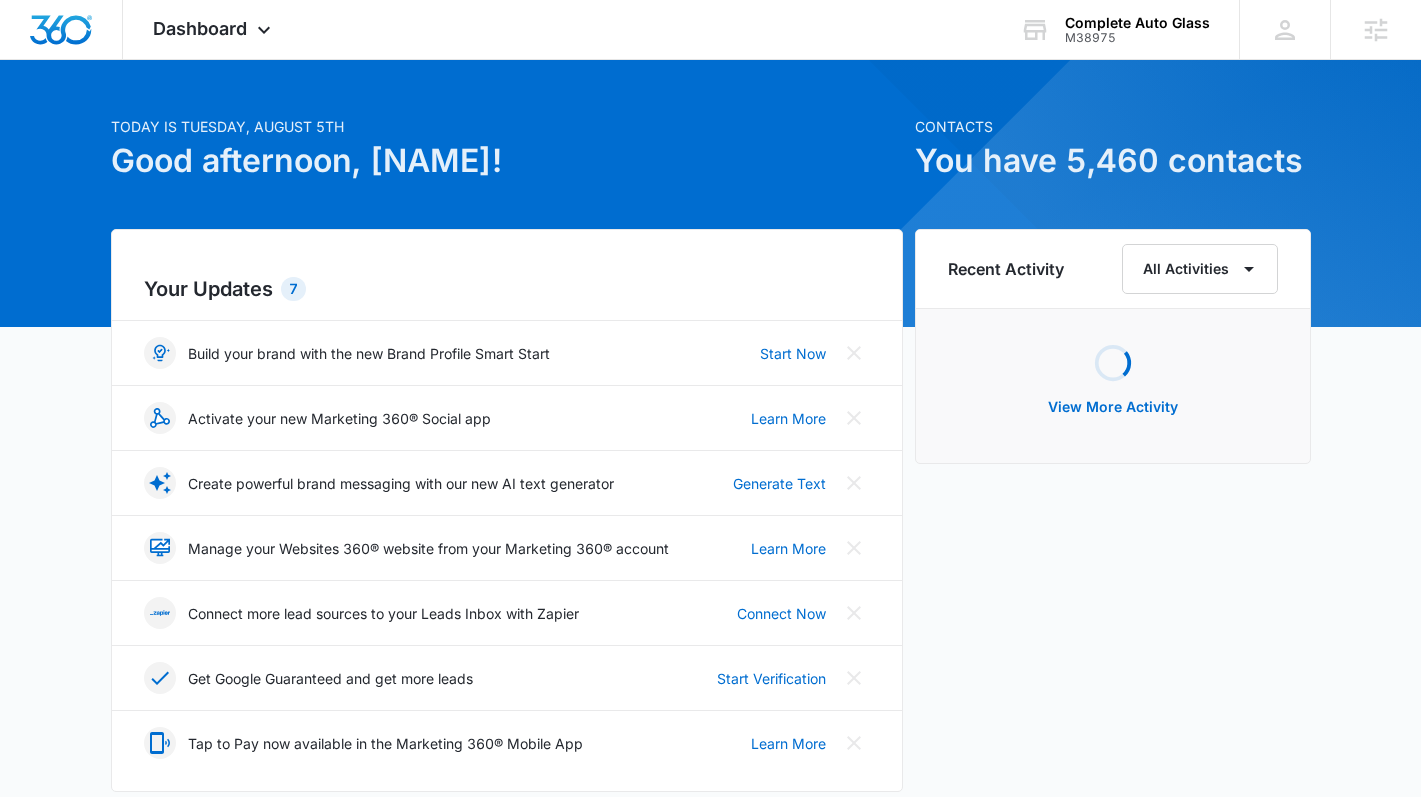 scroll, scrollTop: 0, scrollLeft: 0, axis: both 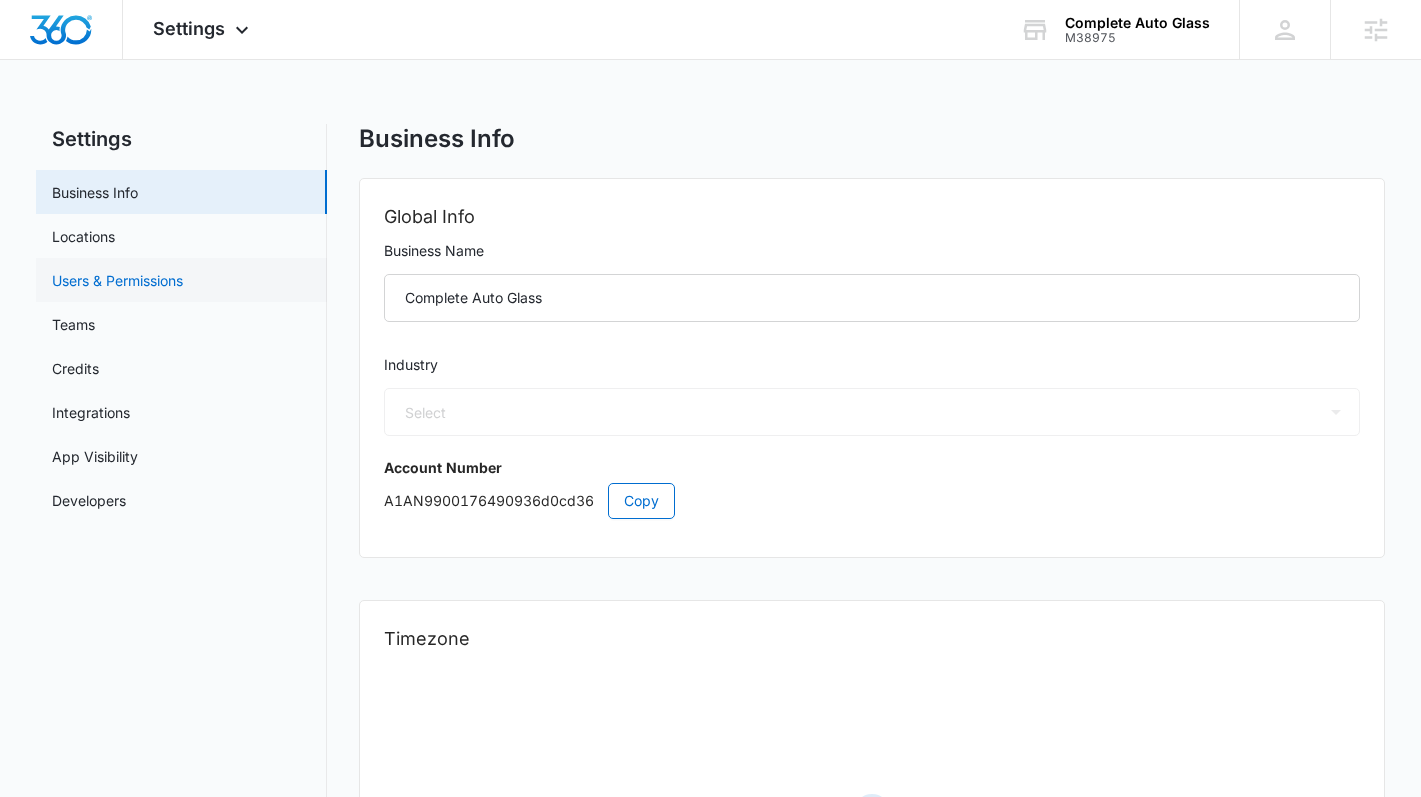 select on "44" 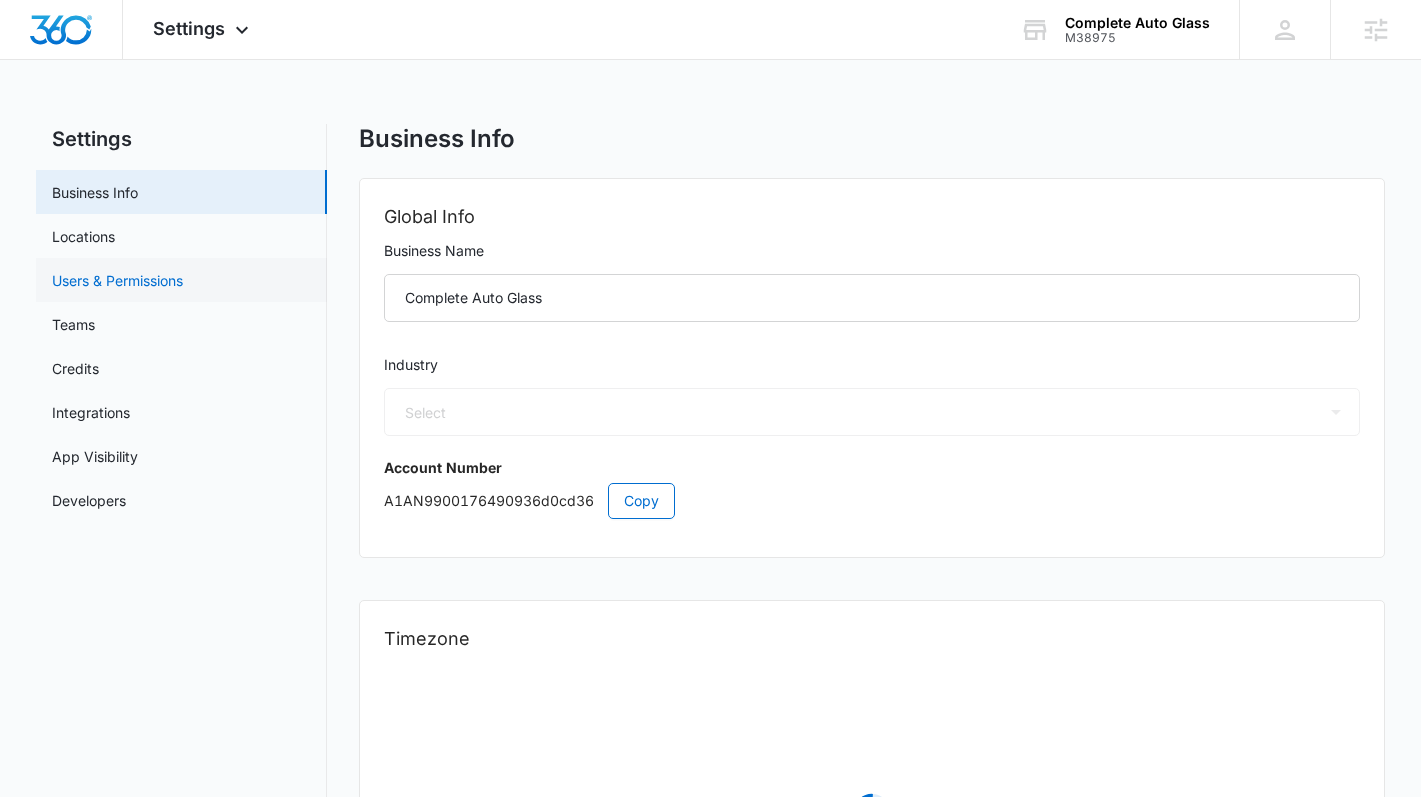 select on "US" 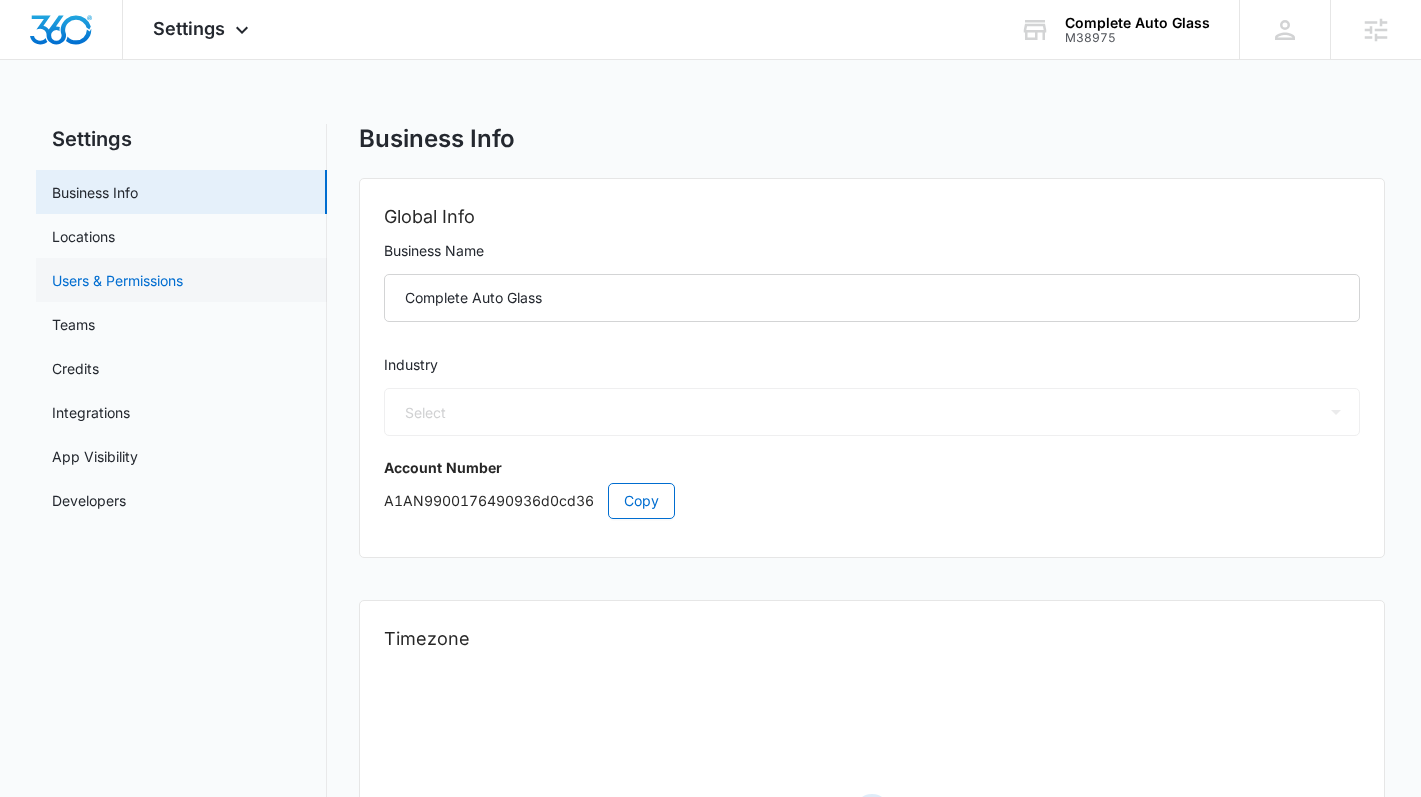 select on "America/Denver" 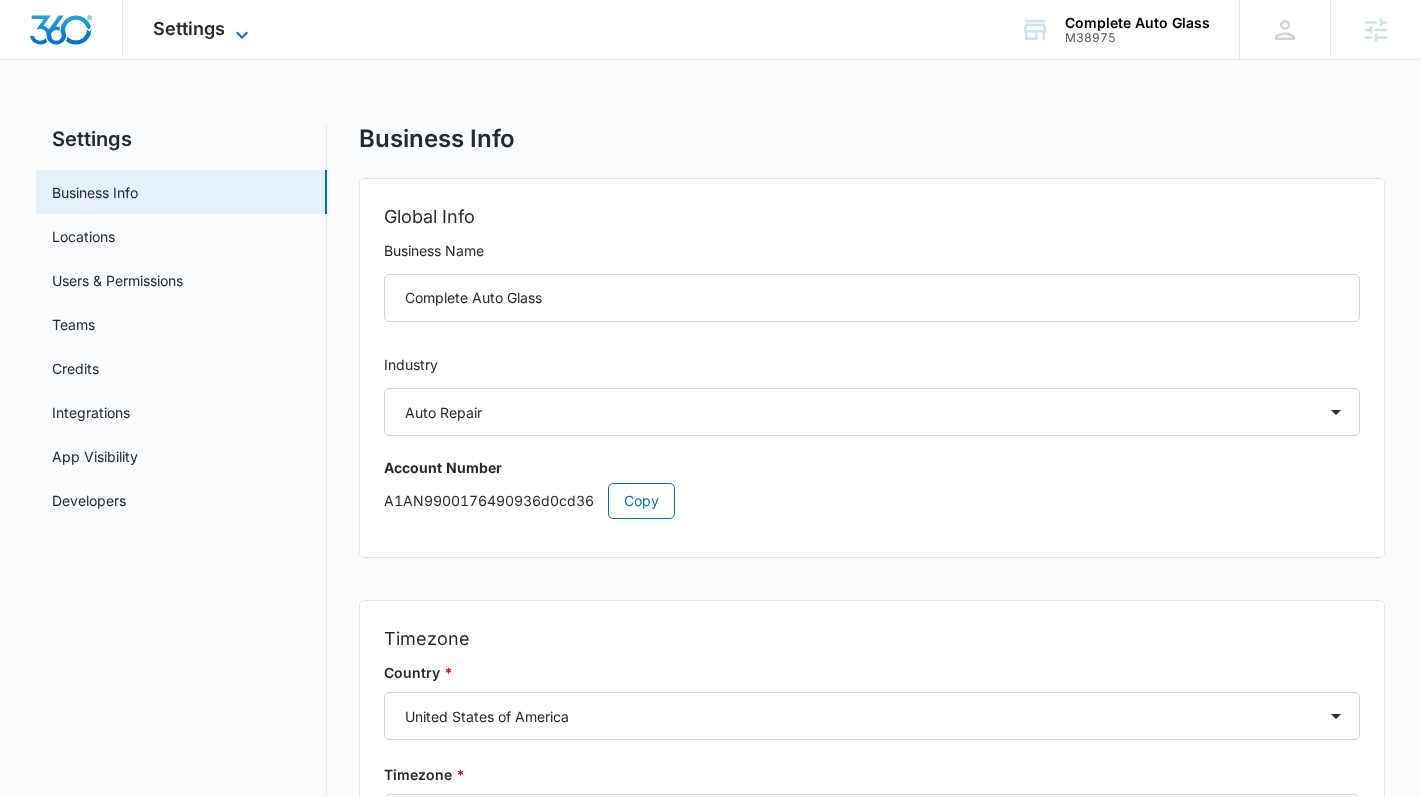 click on "Settings" at bounding box center (189, 28) 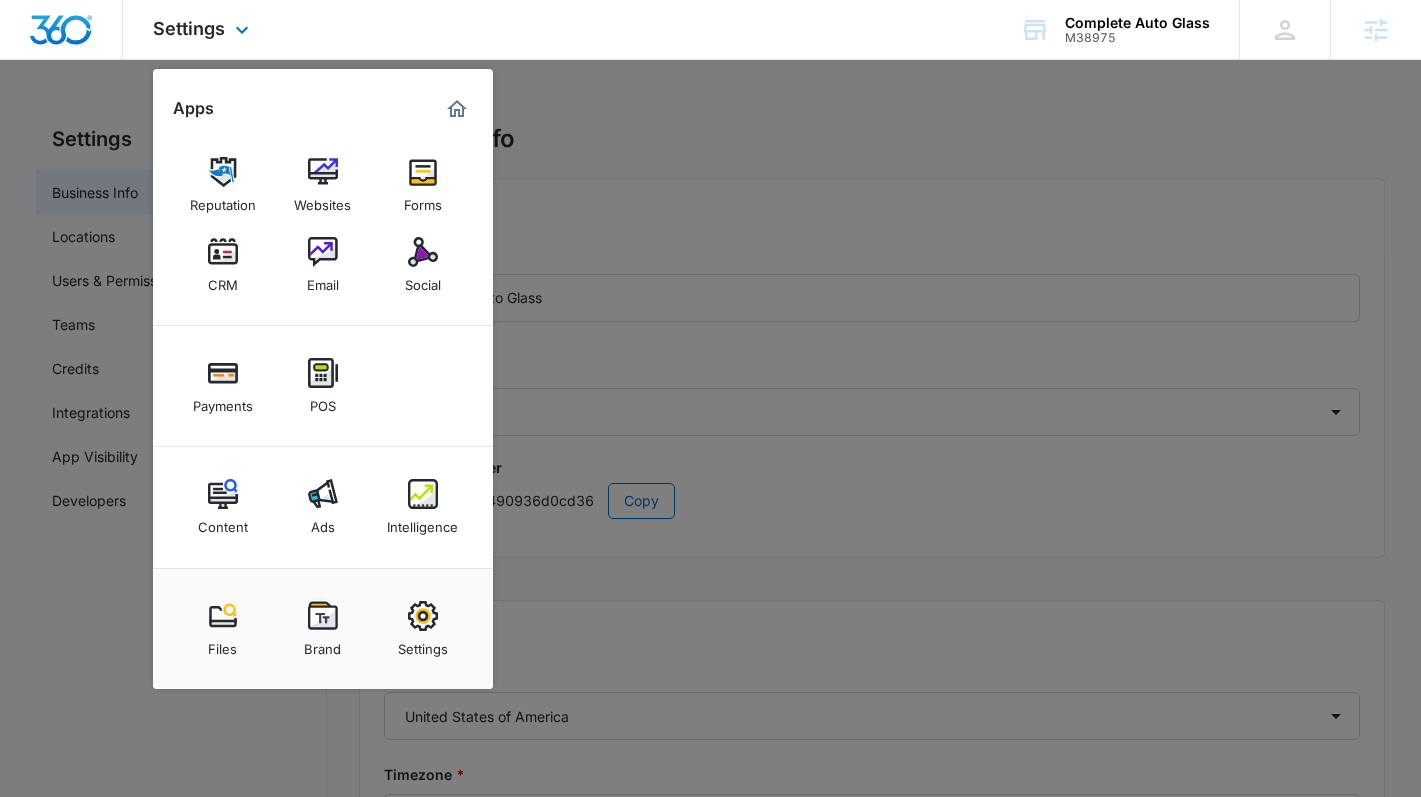 click on "Settings Apps Reputation Websites Forms CRM Email Social Payments POS Content Ads Intelligence Files Brand Settings Complete Auto Glass M38975 Your Accounts View All BP [NAME] [LAST] [EMAIL] My Profile Notifications Support Logout Terms & Conditions   •   Privacy Policy Agencies" at bounding box center (710, 30) 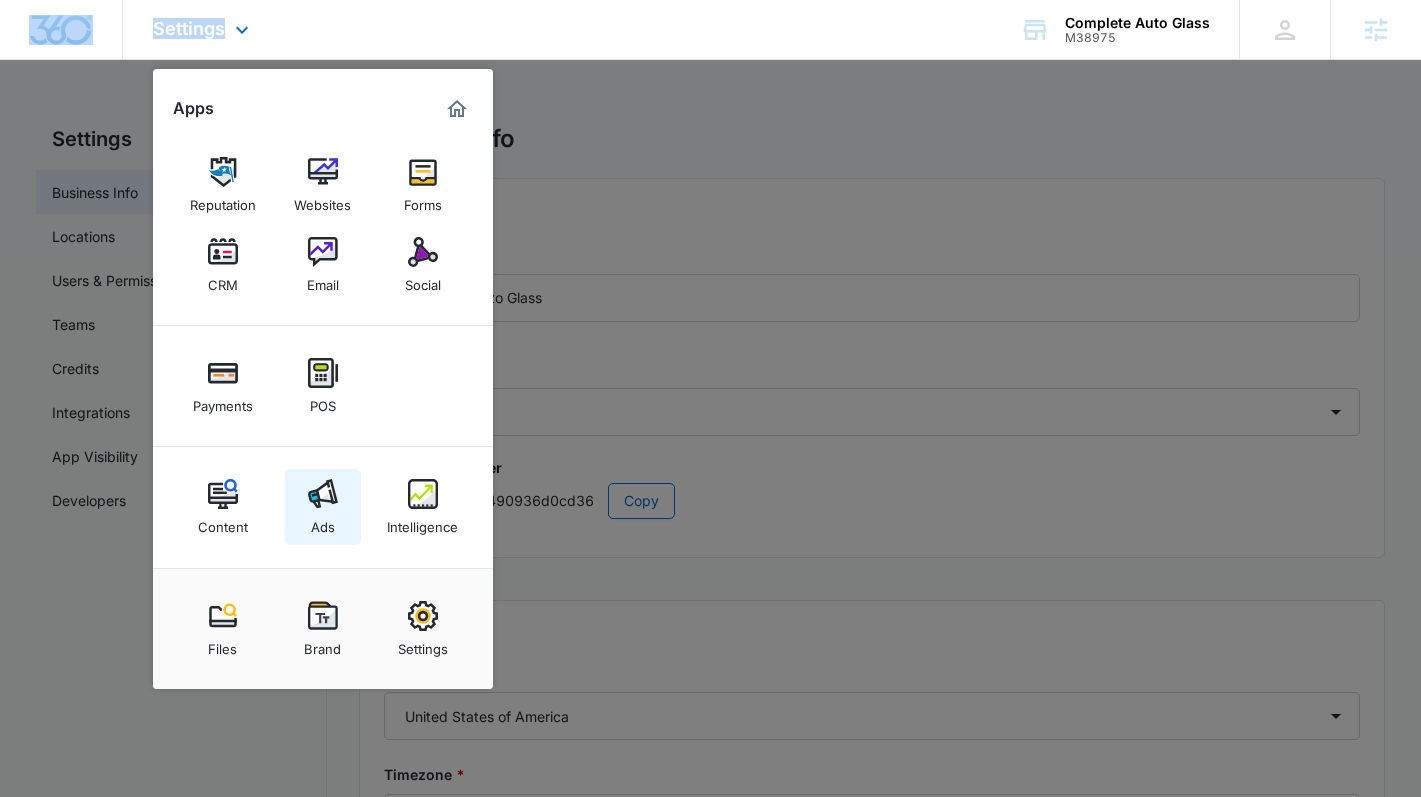 click on "Ads" at bounding box center (323, 507) 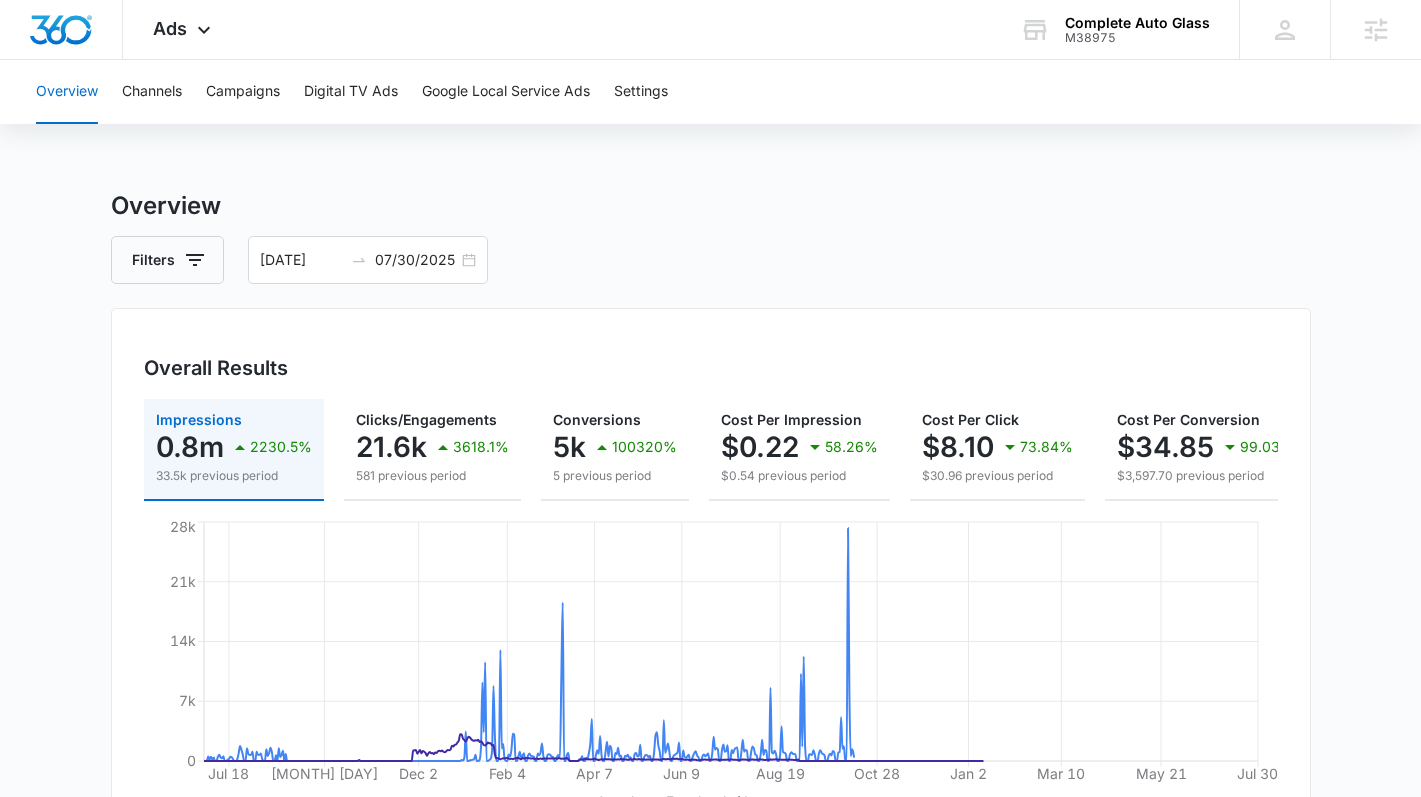 click on "Overview" at bounding box center (711, 206) 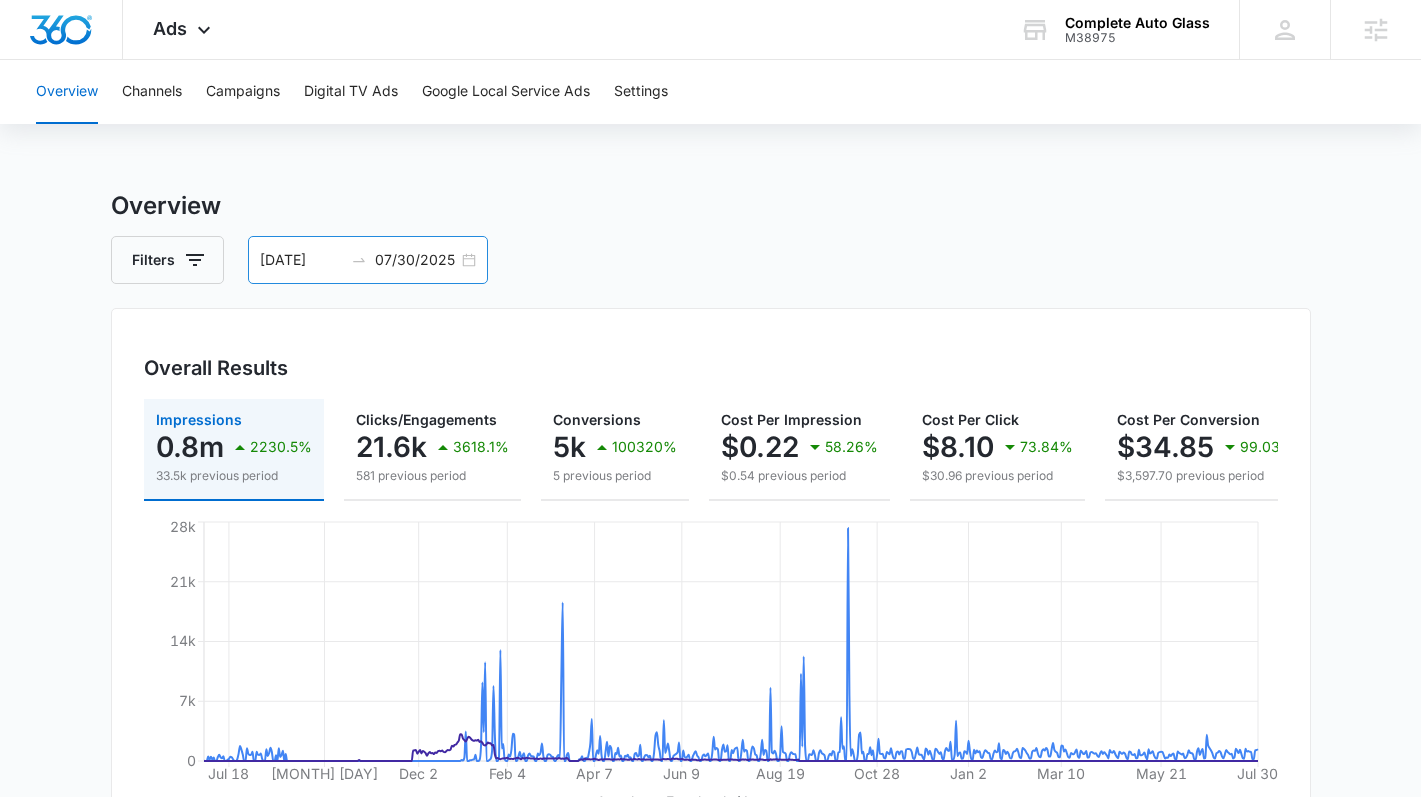click on "[DATE] [DATE]" at bounding box center (368, 260) 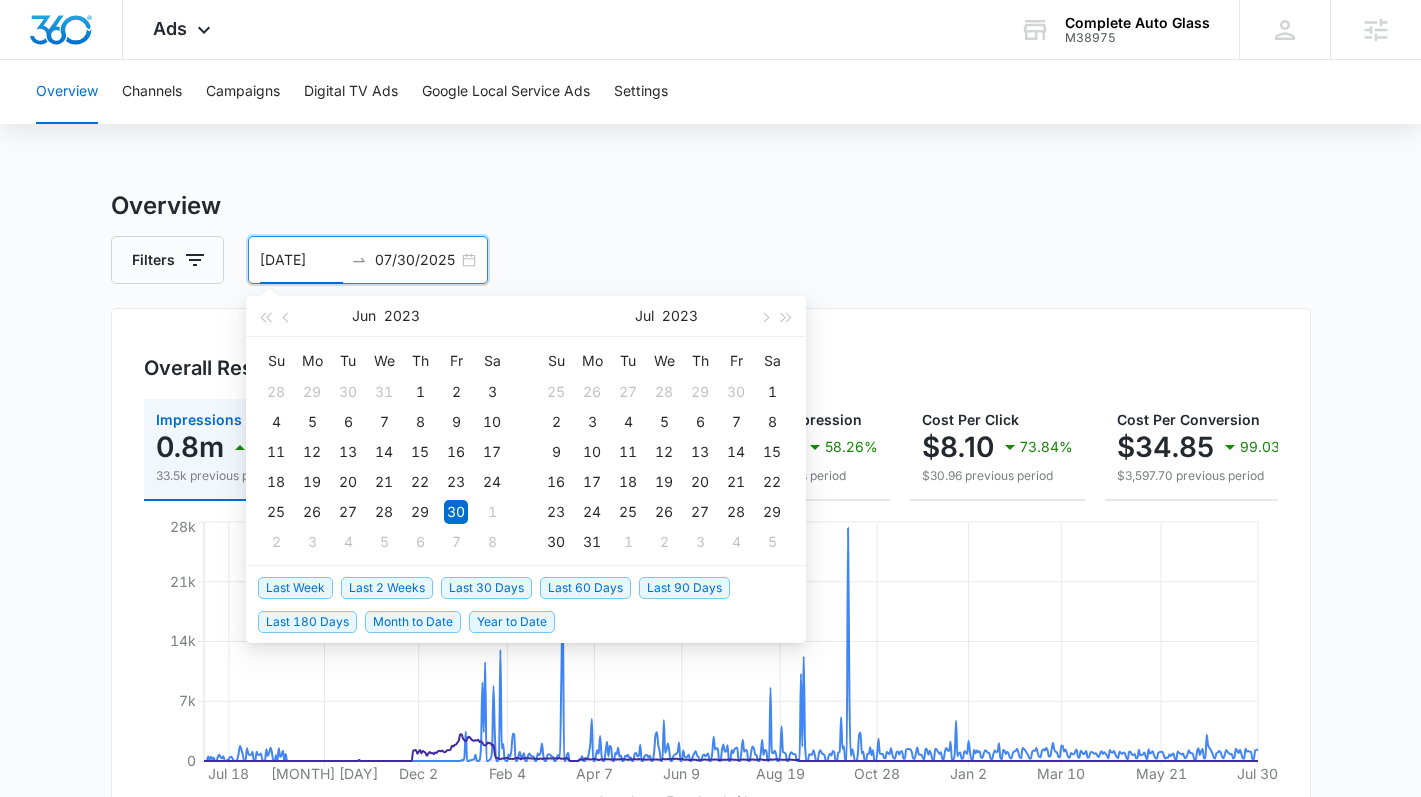 click on "Last 2 Weeks" at bounding box center [387, 588] 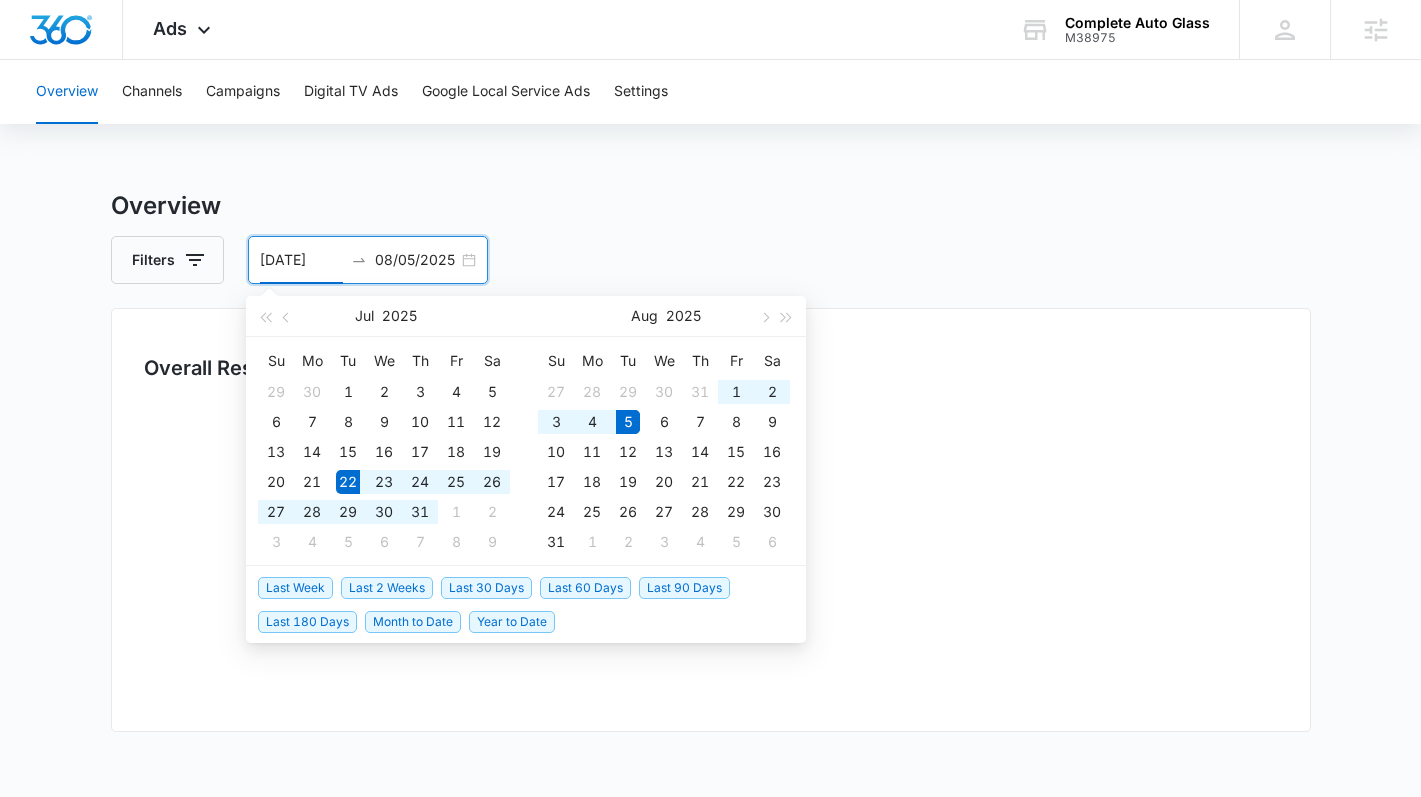 type on "07/22/2025" 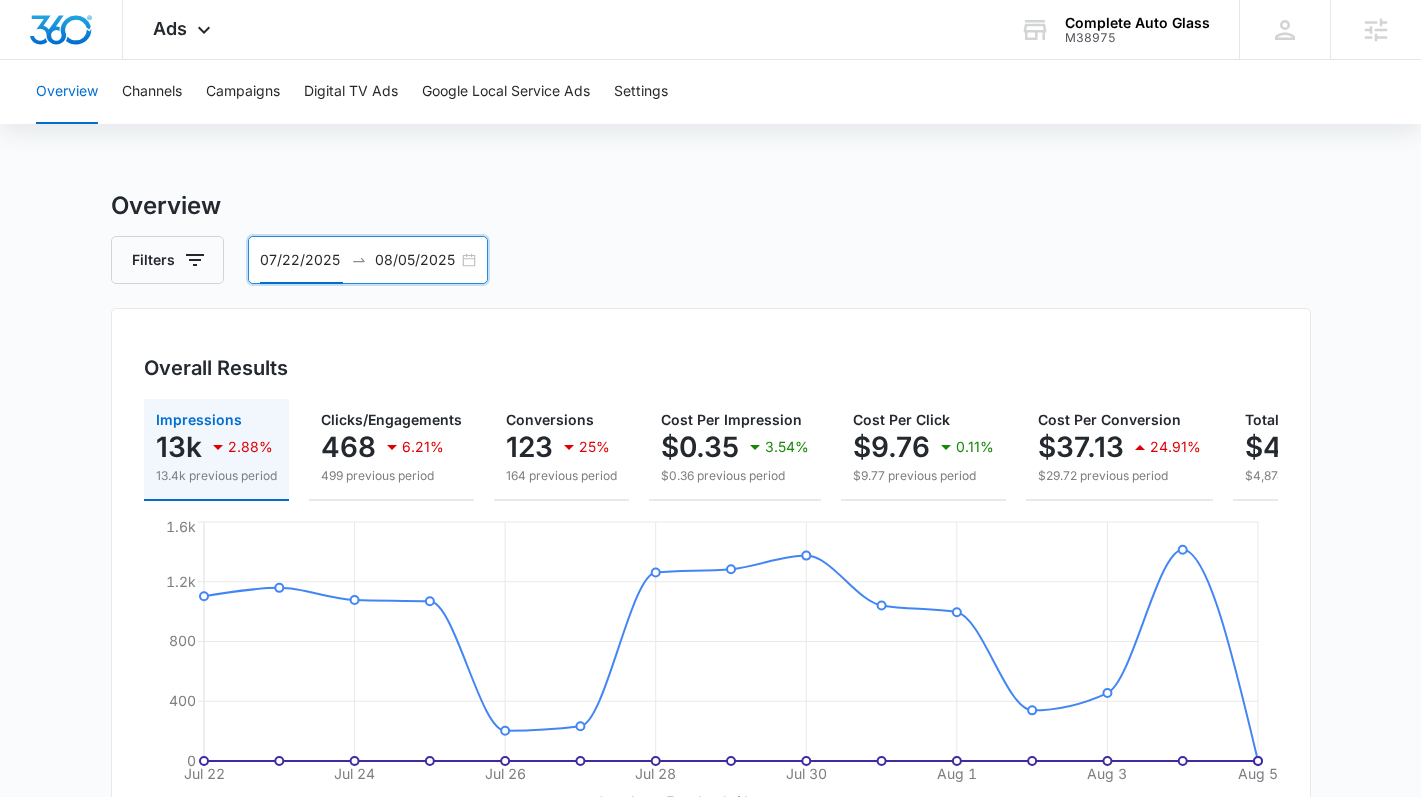 click on "07/22/2025 08/05/2025" at bounding box center [368, 260] 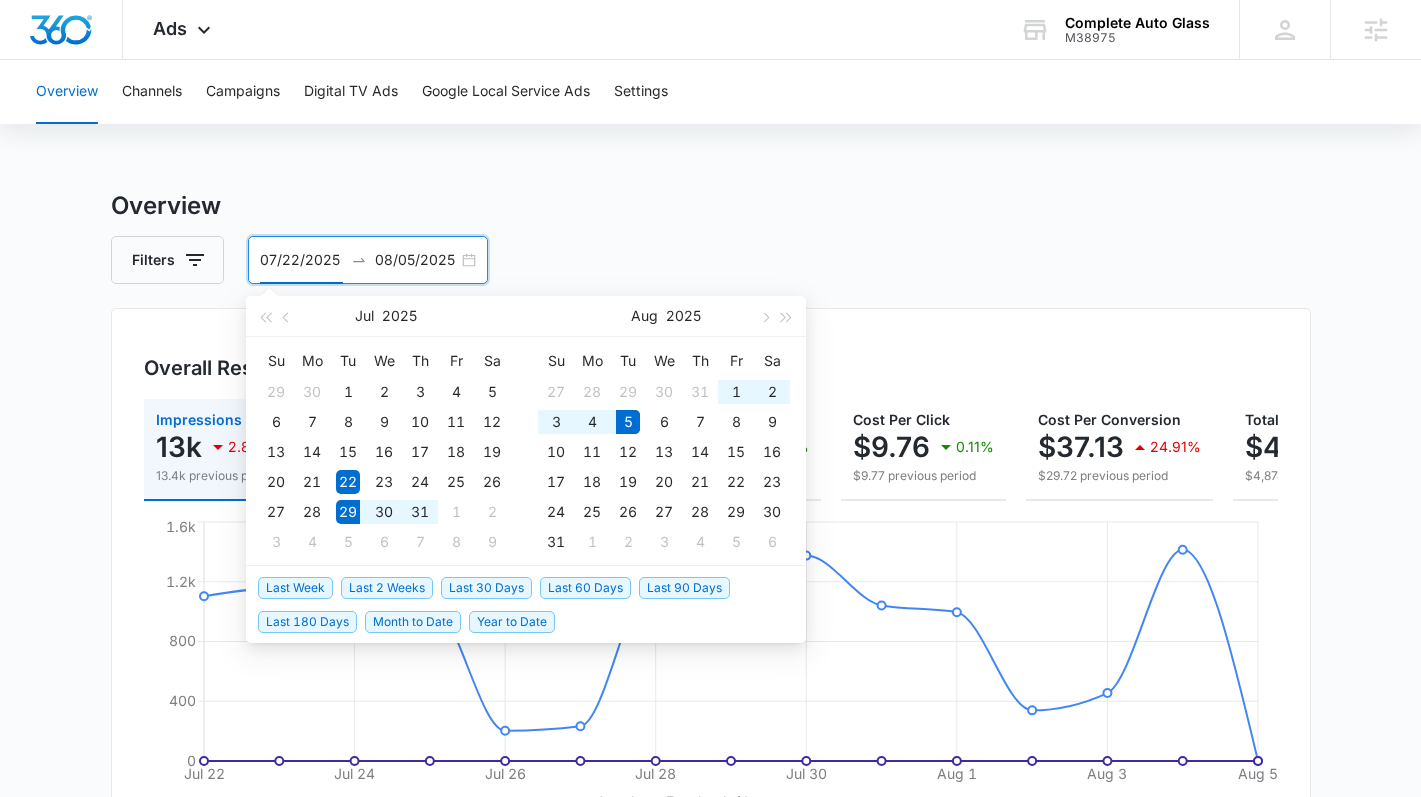 click on "Last  Week" at bounding box center [295, 588] 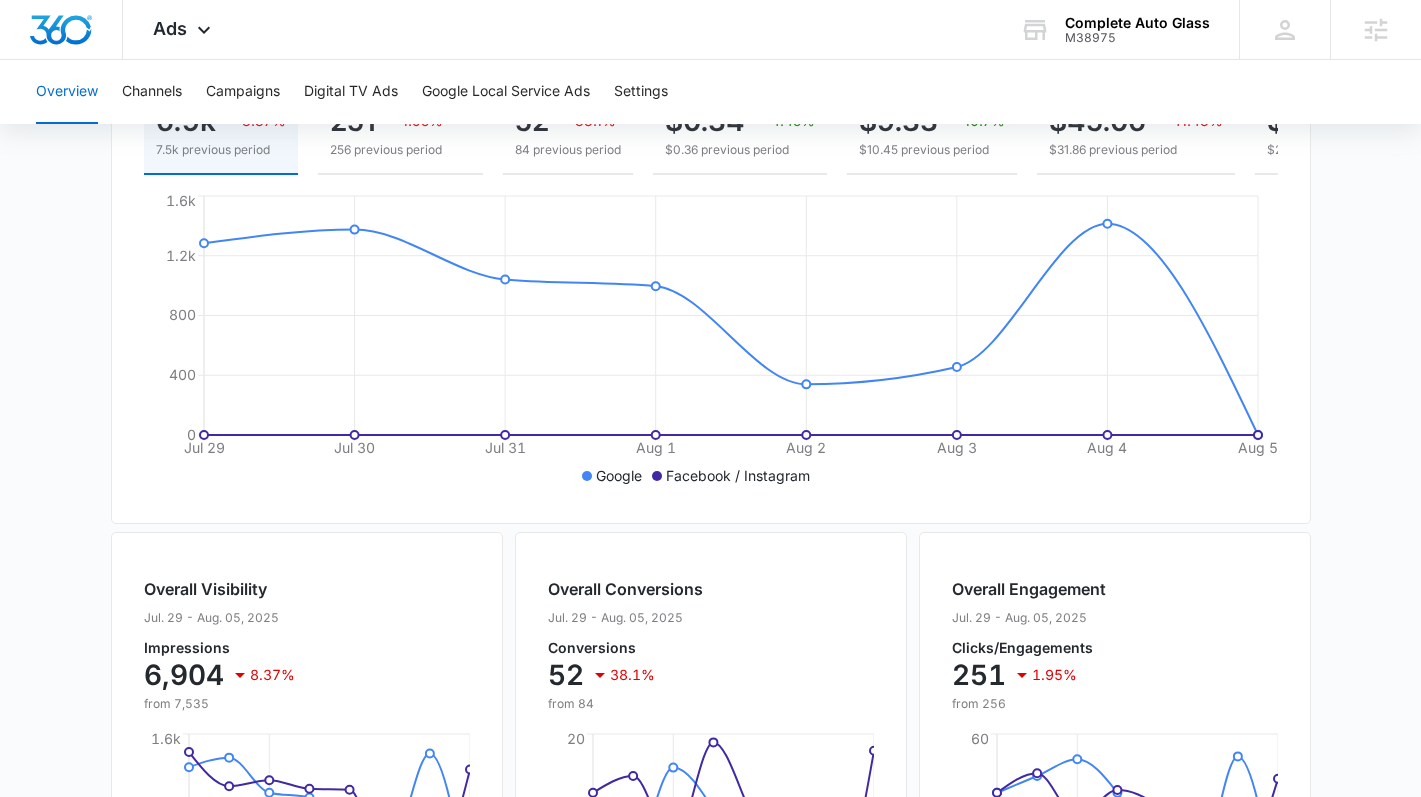scroll, scrollTop: 175, scrollLeft: 0, axis: vertical 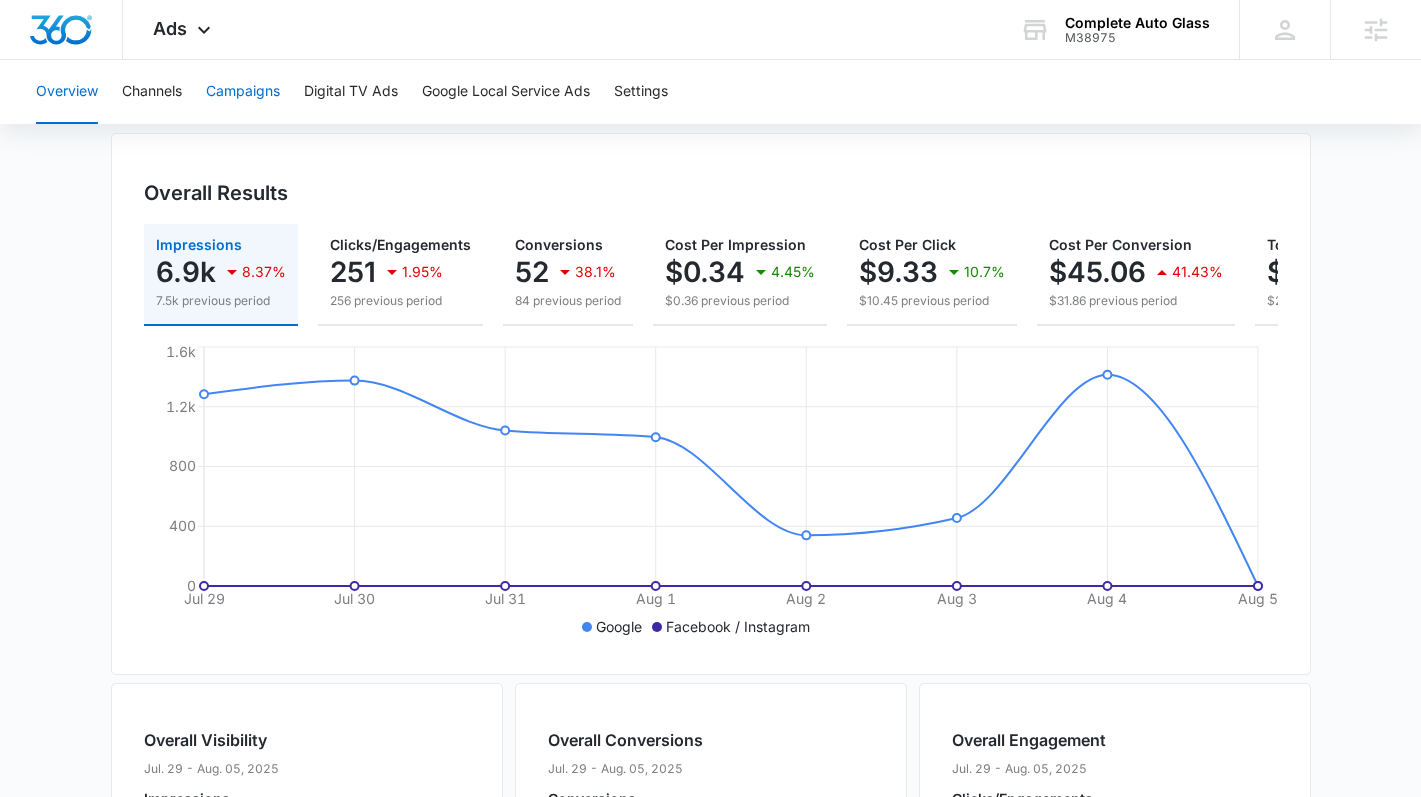 click on "Campaigns" at bounding box center (243, 92) 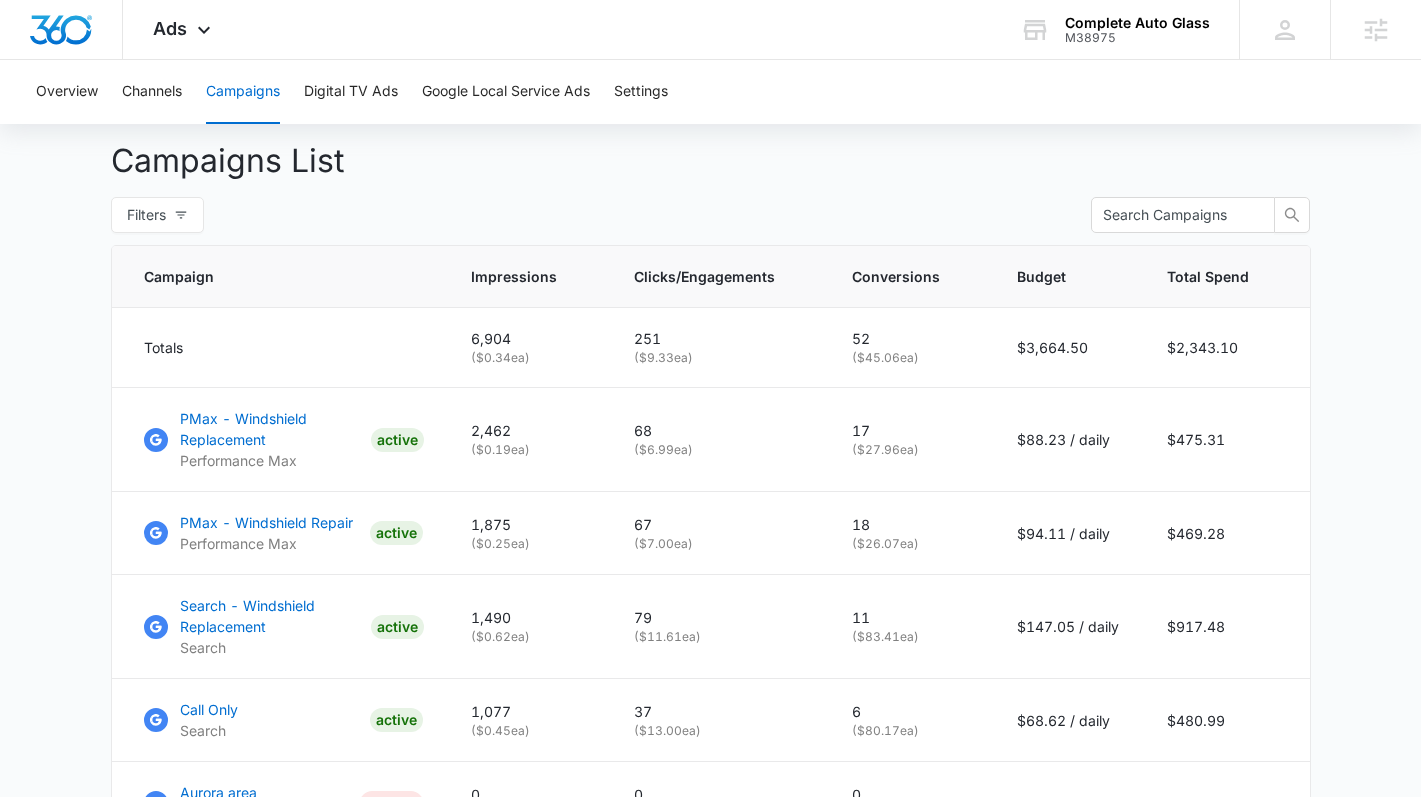 scroll, scrollTop: 732, scrollLeft: 0, axis: vertical 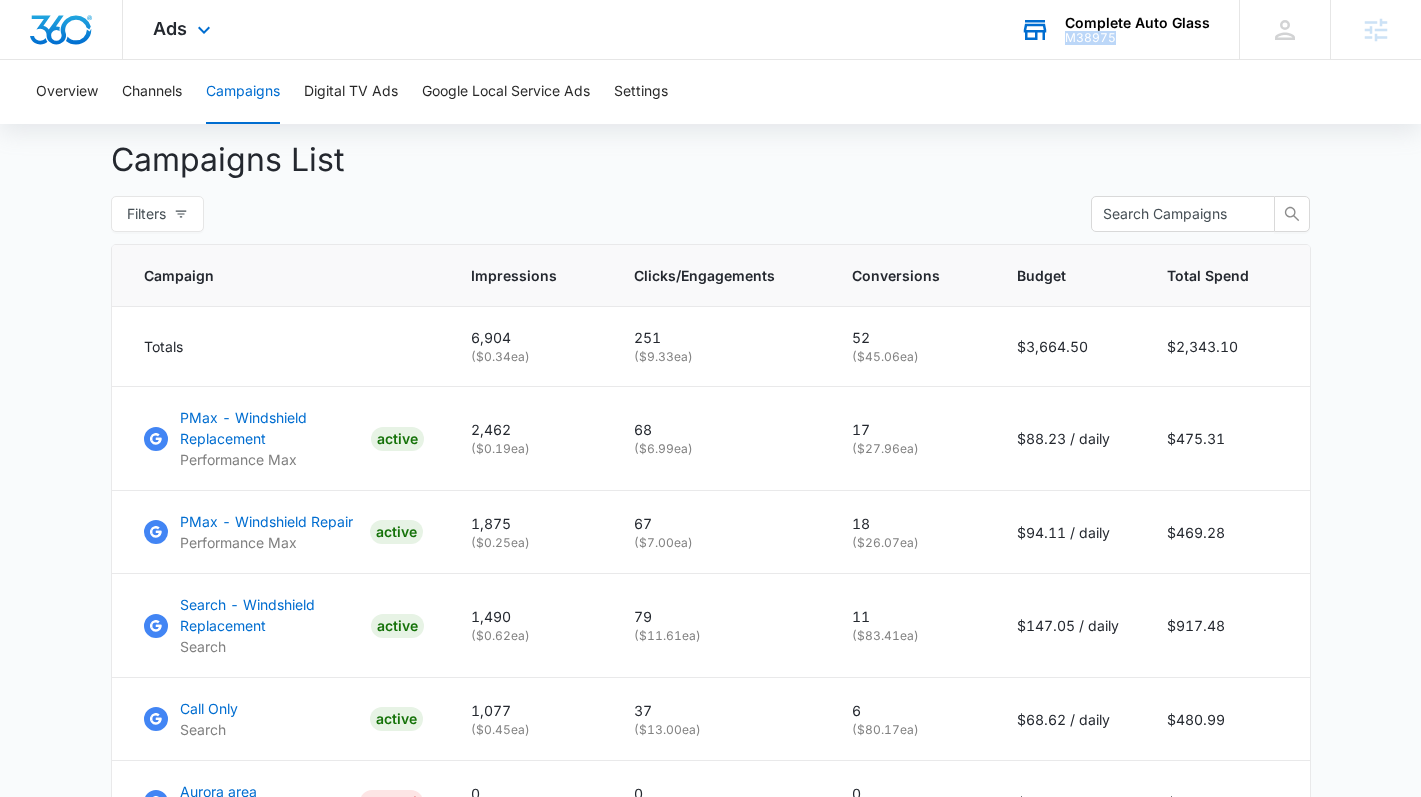 copy on "M38975" 